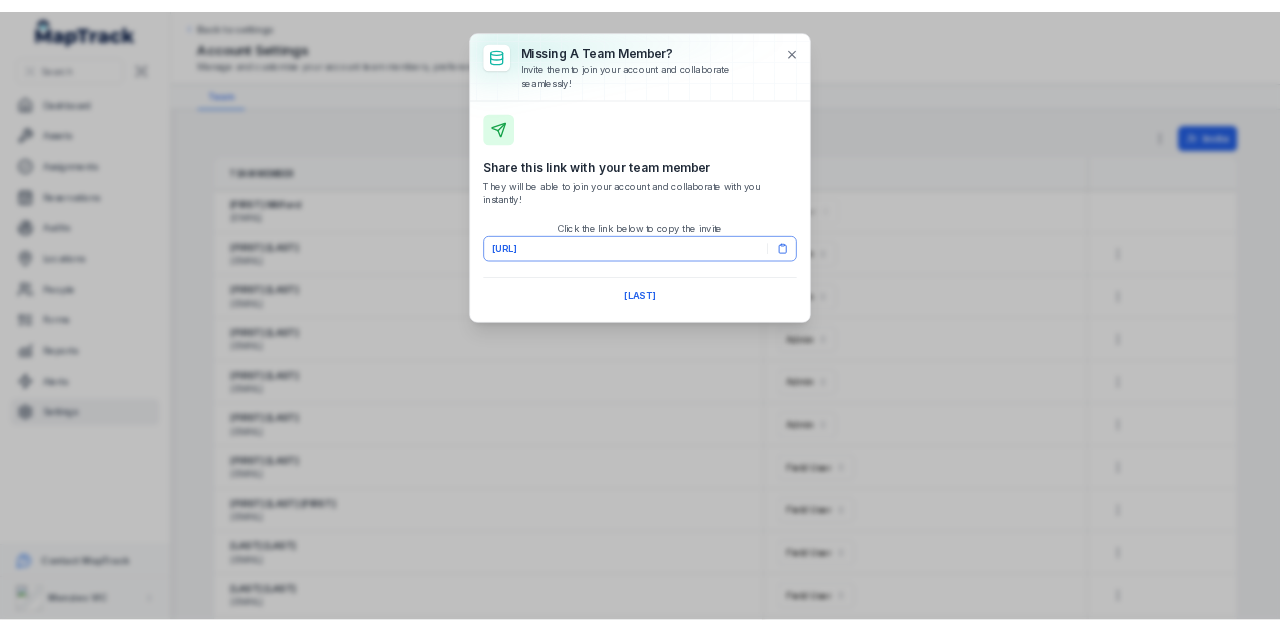 scroll, scrollTop: 0, scrollLeft: 0, axis: both 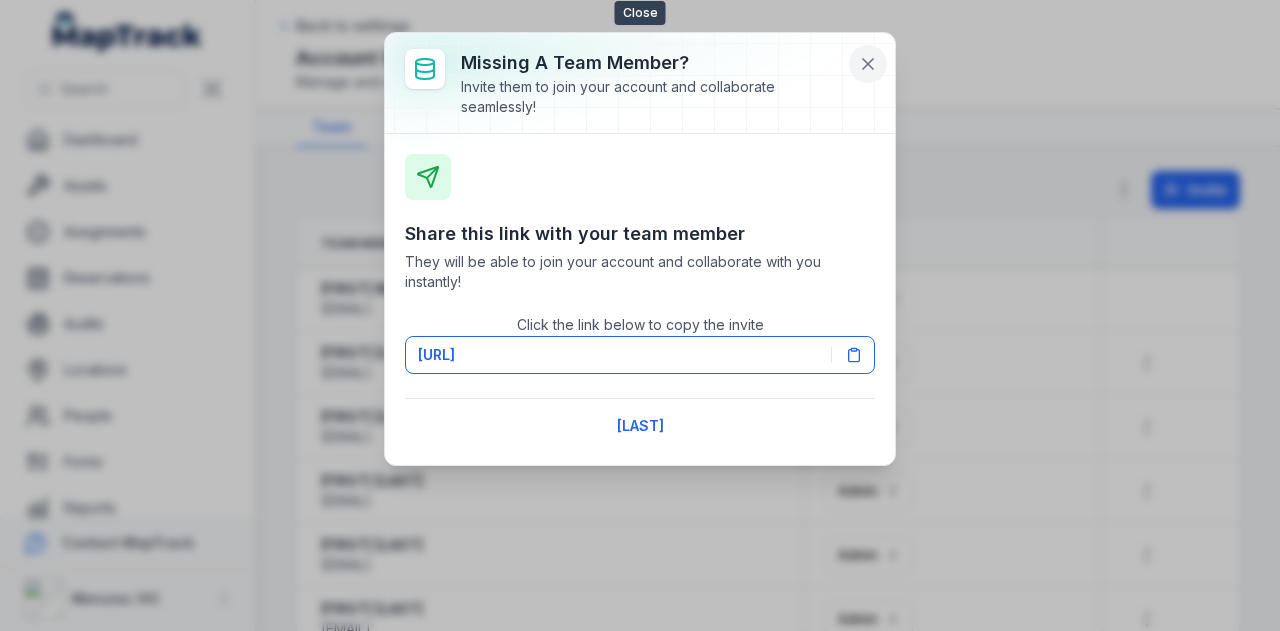 click 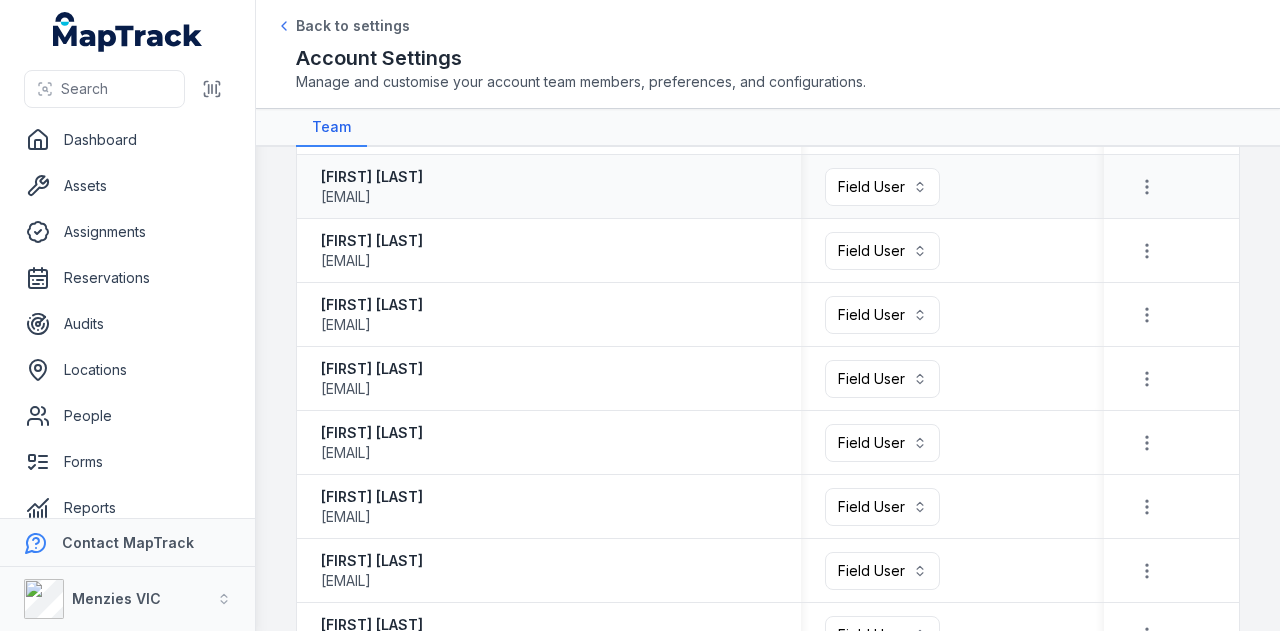 scroll, scrollTop: 1414, scrollLeft: 0, axis: vertical 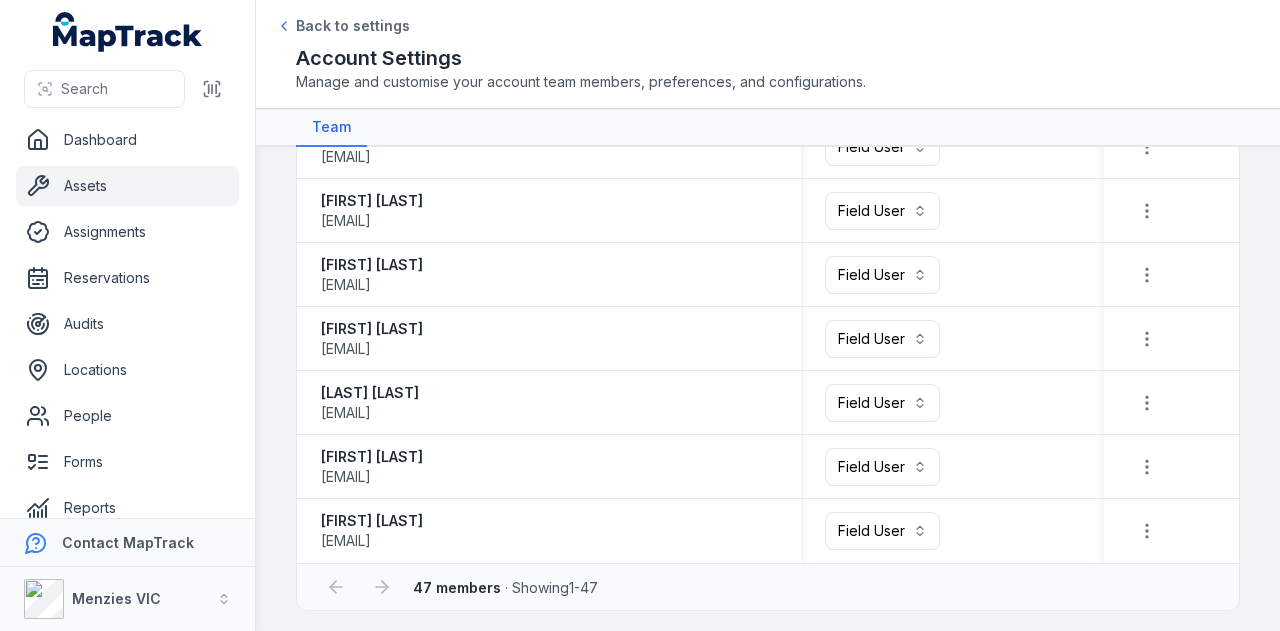 click on "Assets" at bounding box center (127, 186) 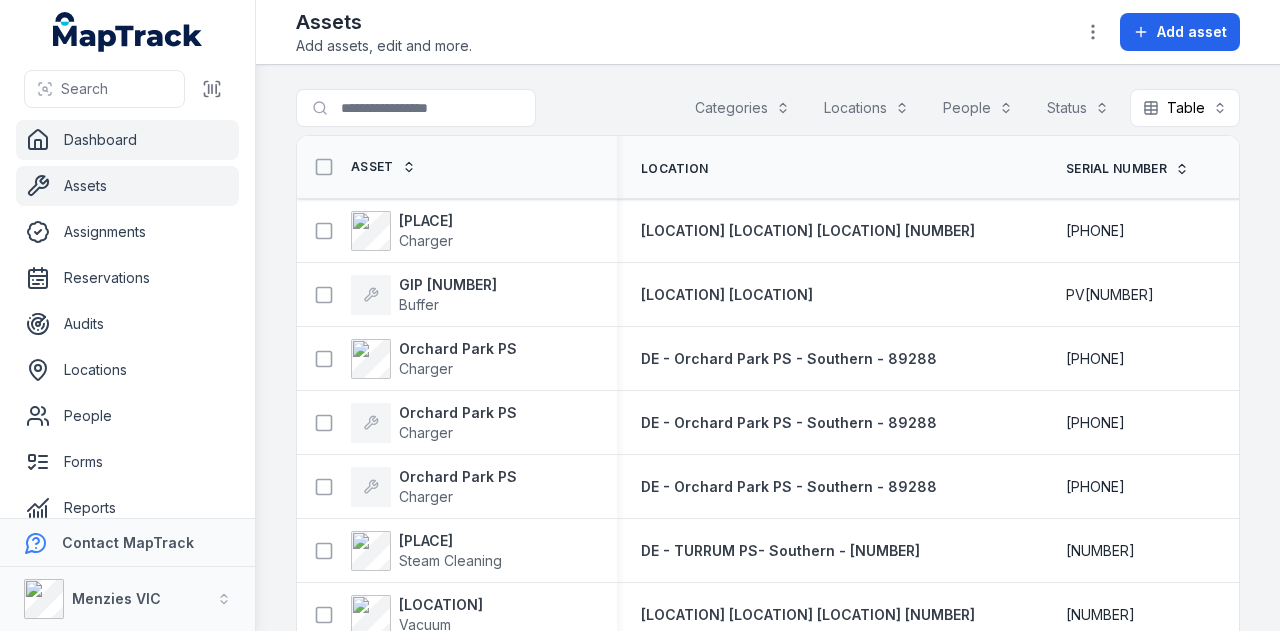 click on "Dashboard" at bounding box center (127, 140) 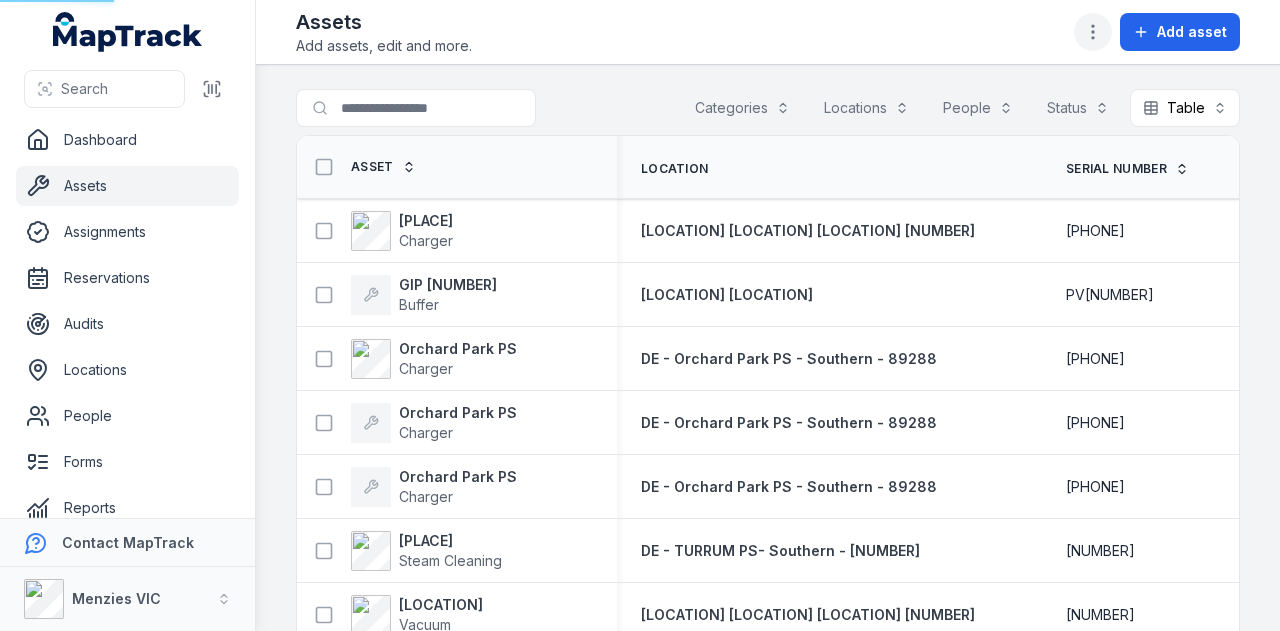 click 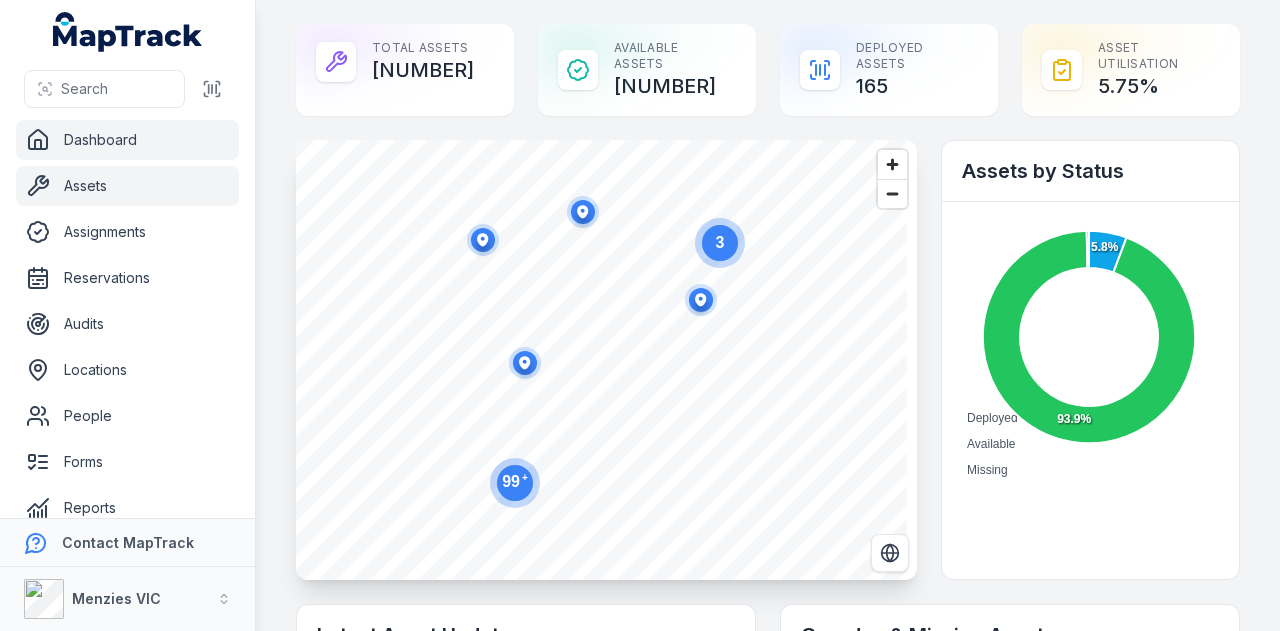 drag, startPoint x: 104, startPoint y: 189, endPoint x: 126, endPoint y: 204, distance: 26.627054 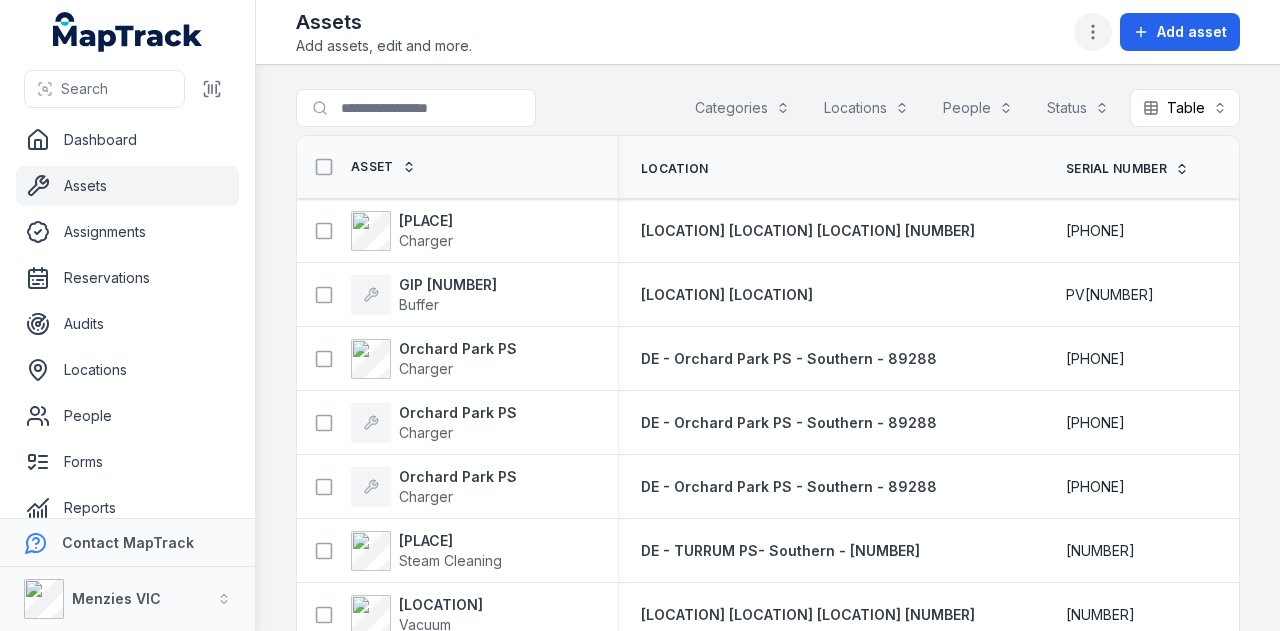 click 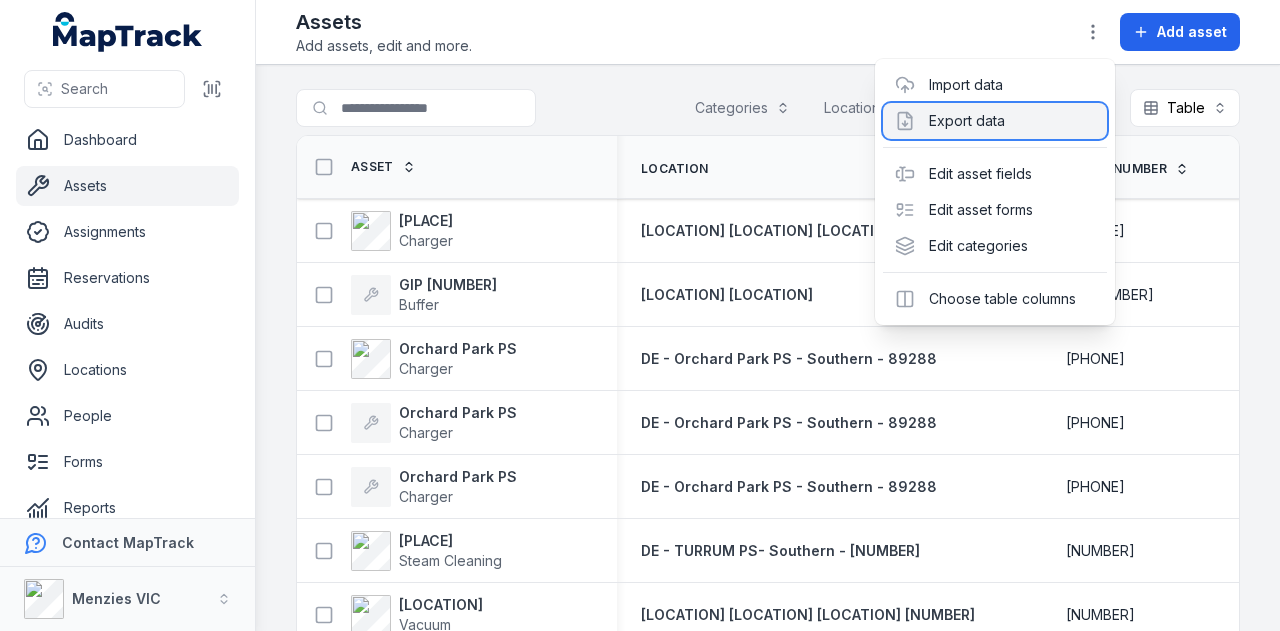 click on "Export data" at bounding box center (995, 121) 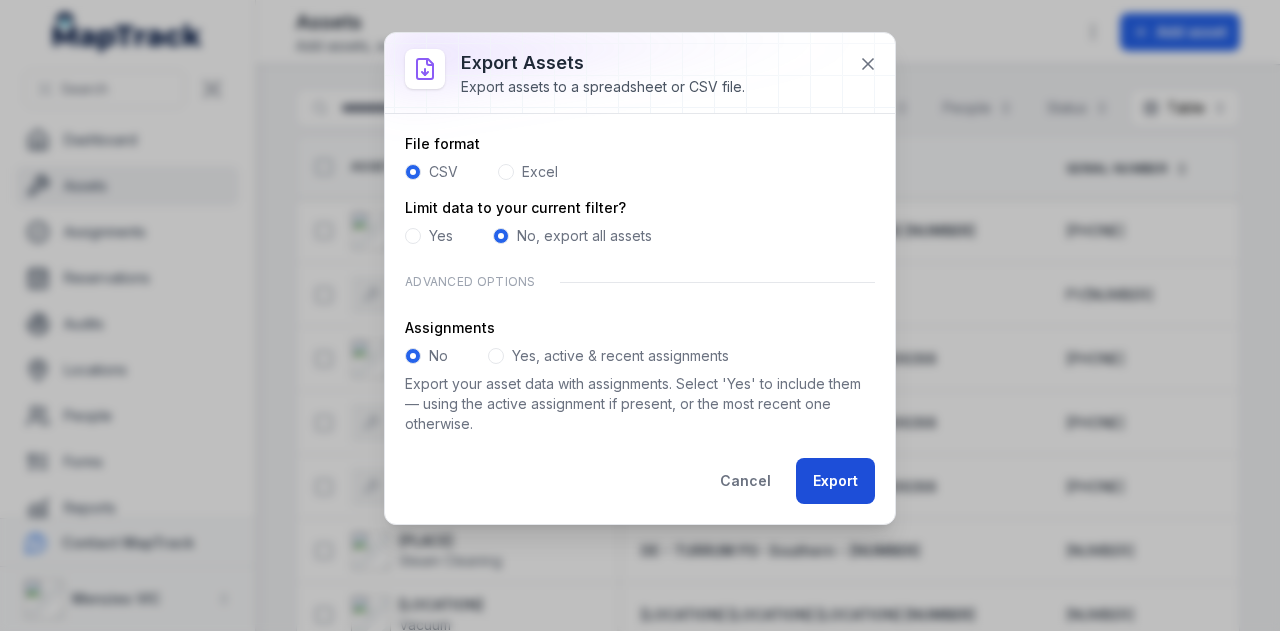 click on "Export" at bounding box center (835, 481) 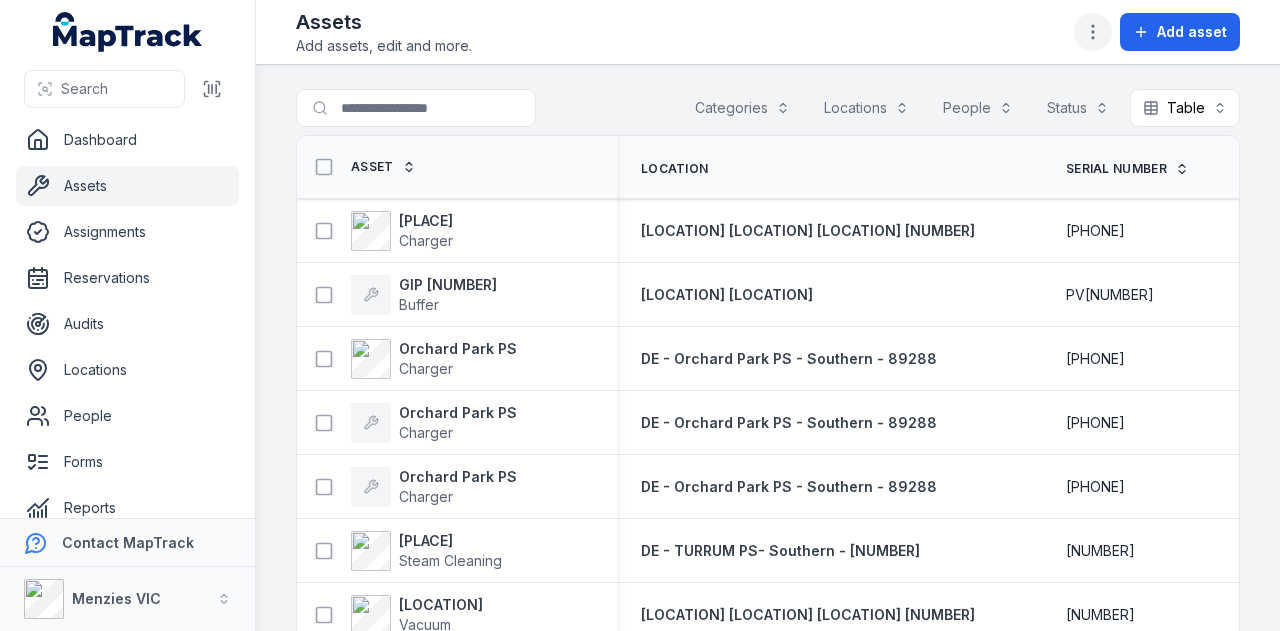 click at bounding box center [1093, 32] 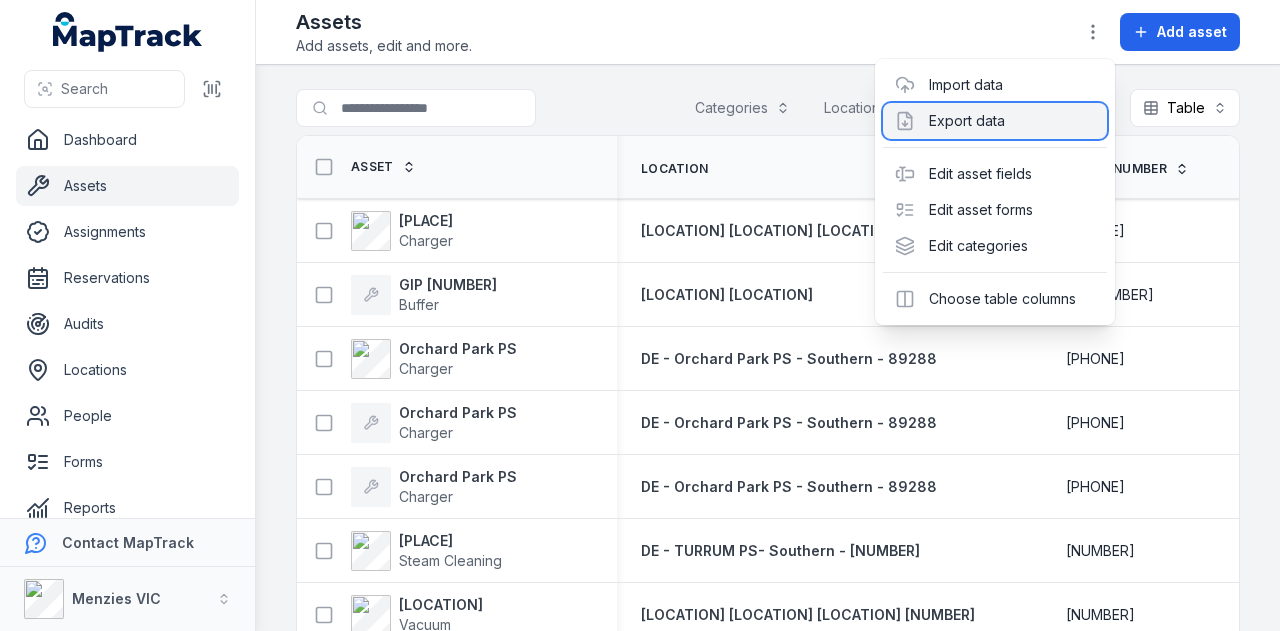 click on "Export data" at bounding box center (995, 121) 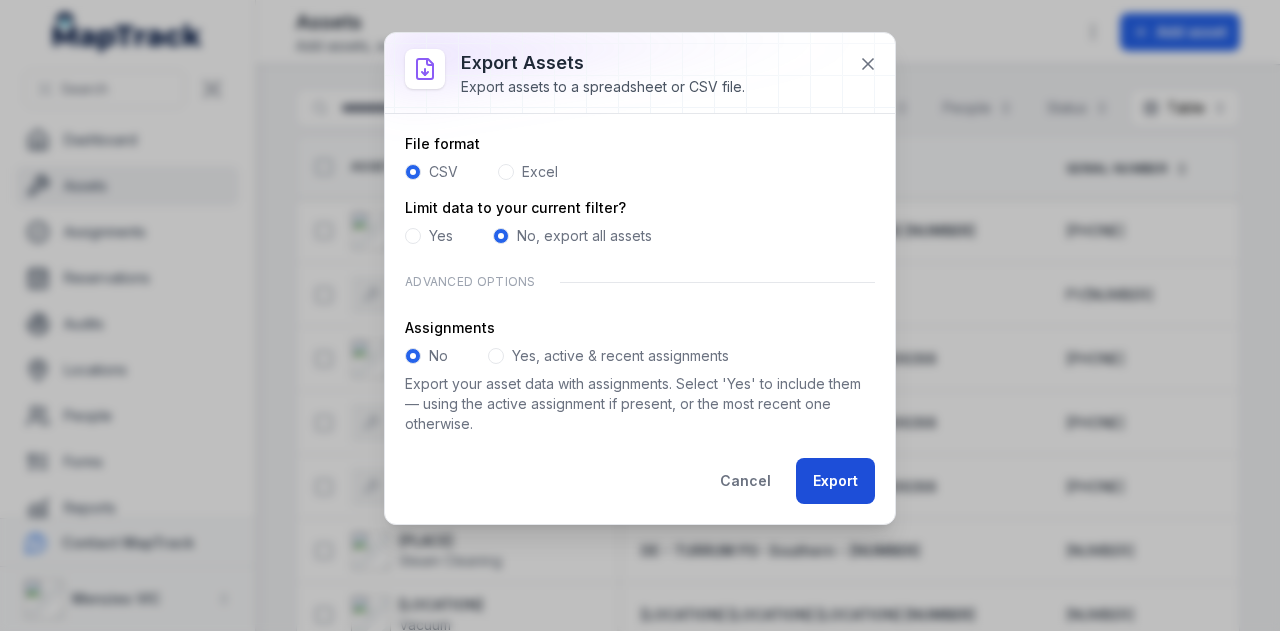 click on "Export" at bounding box center [835, 481] 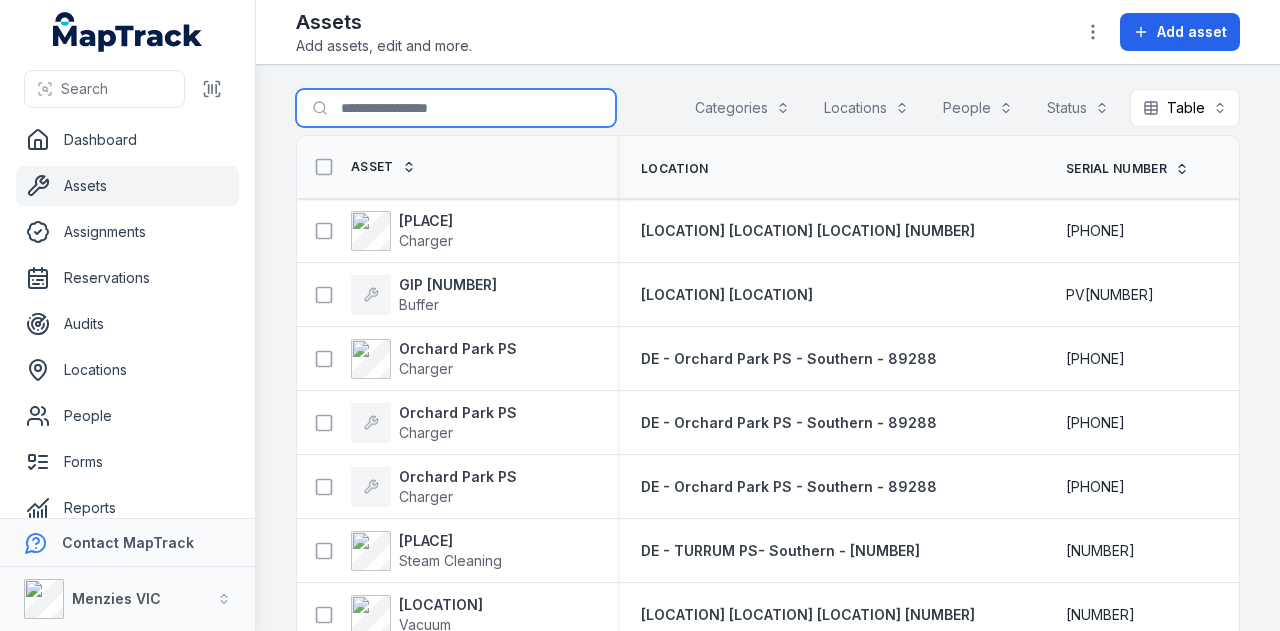 click on "Search for  assets" at bounding box center [456, 108] 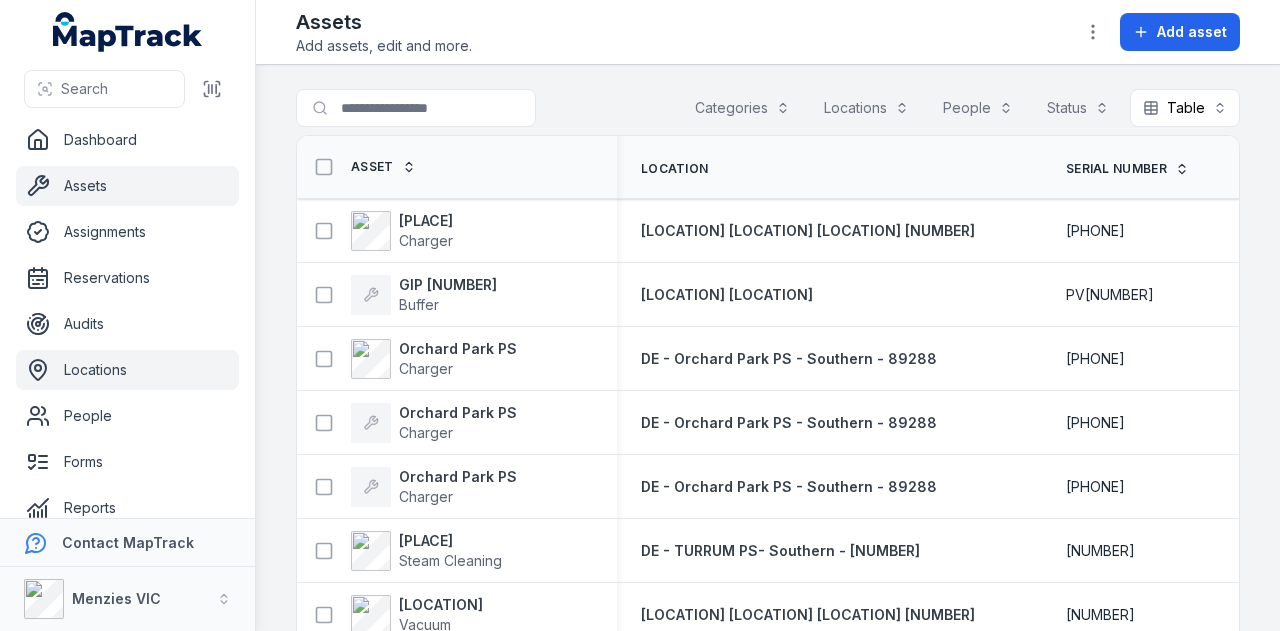 click on "Locations" at bounding box center (127, 370) 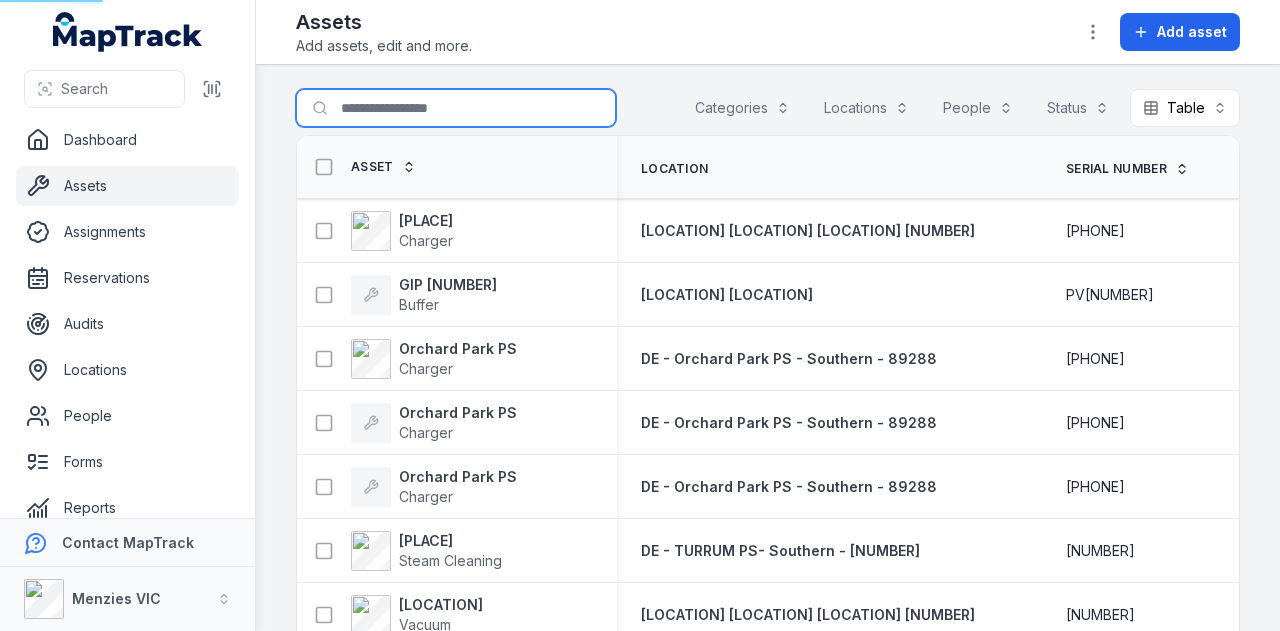 click on "Search for  assets" at bounding box center (456, 108) 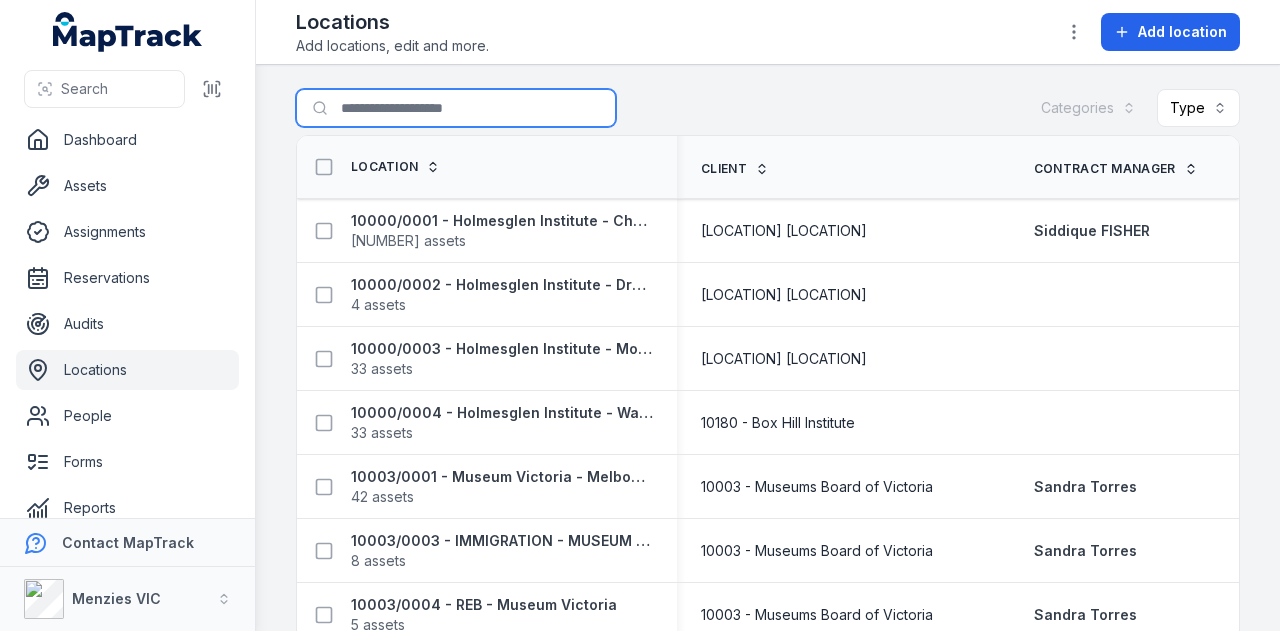 click on "Search for  locations" at bounding box center (456, 108) 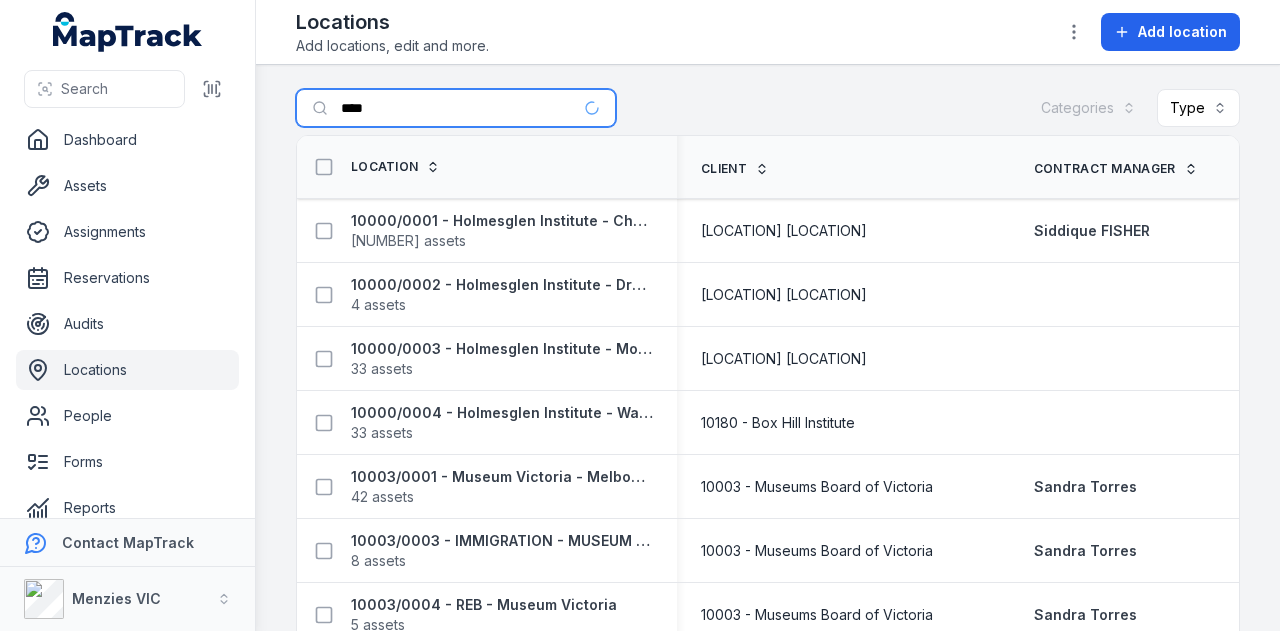 type on "****" 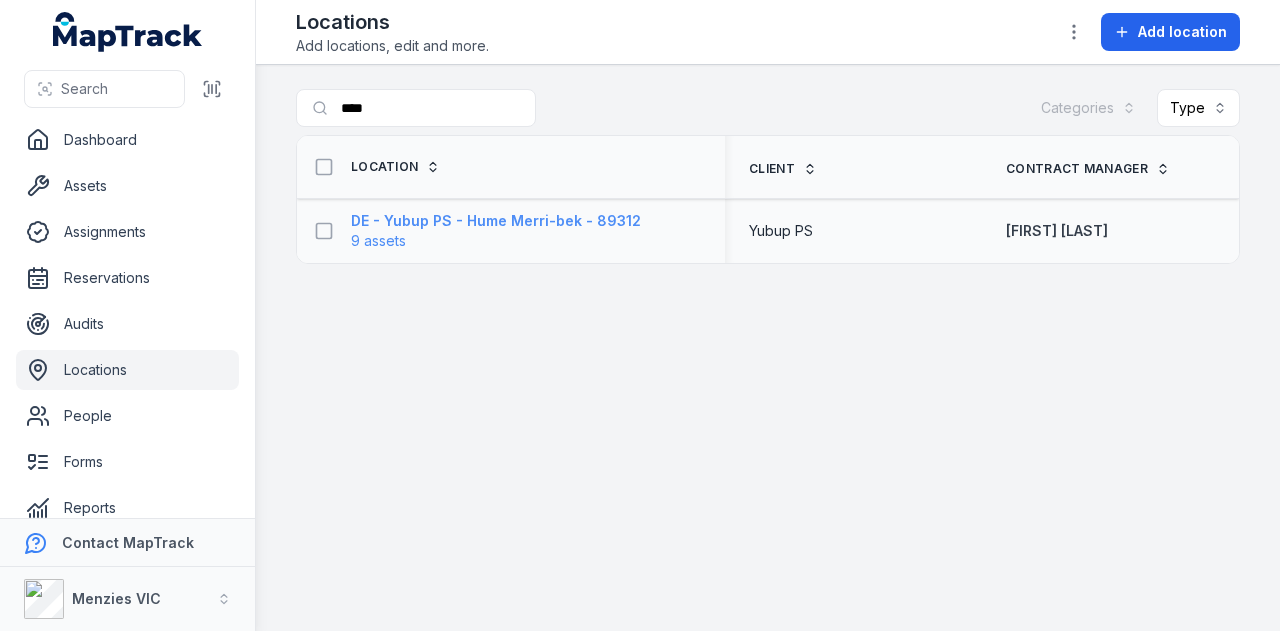 click on "DE - Yubup PS - Hume Merri-bek - 89312" at bounding box center [496, 221] 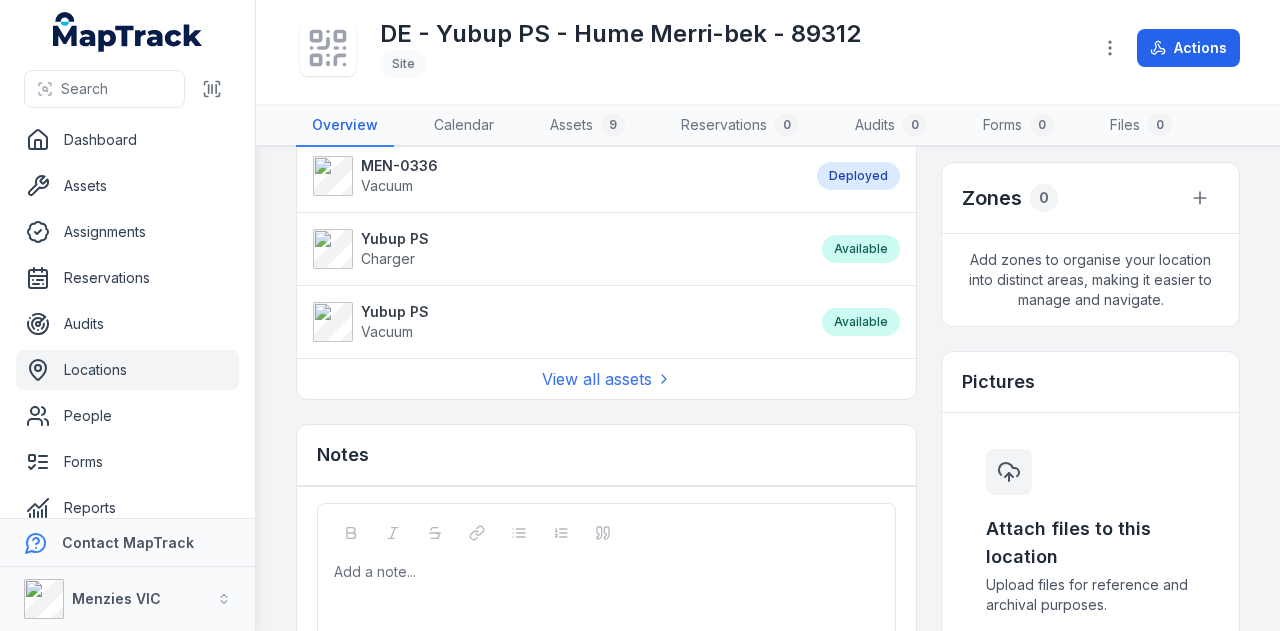 scroll, scrollTop: 500, scrollLeft: 0, axis: vertical 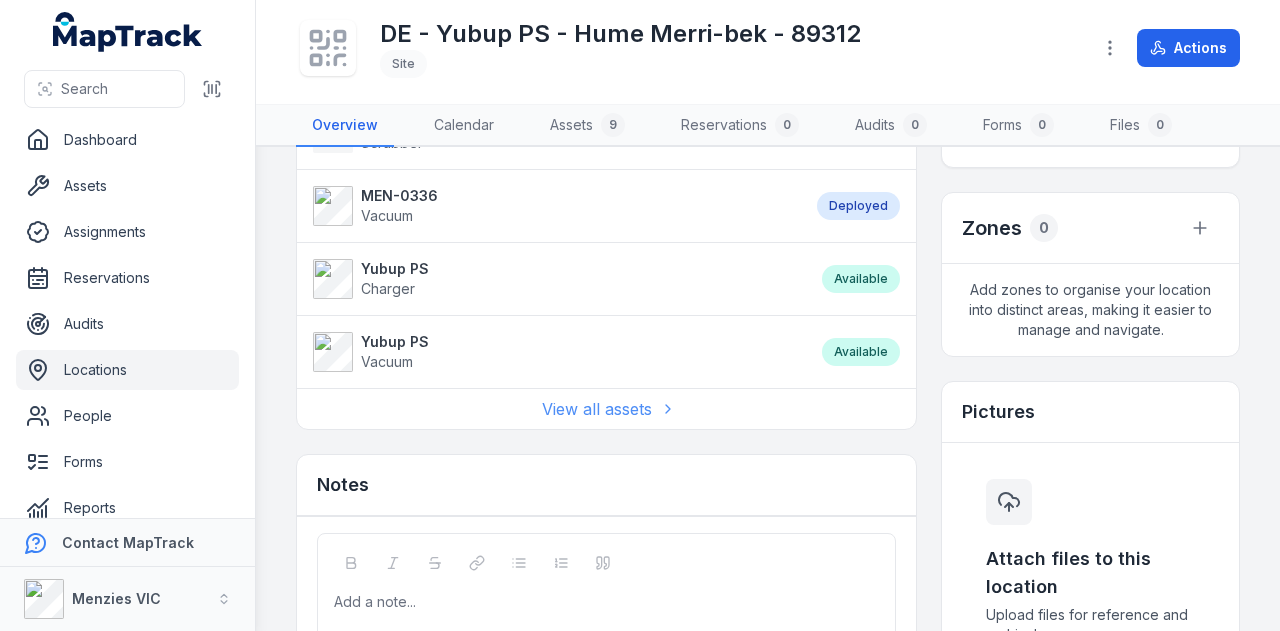 click on "View all assets" at bounding box center [607, 409] 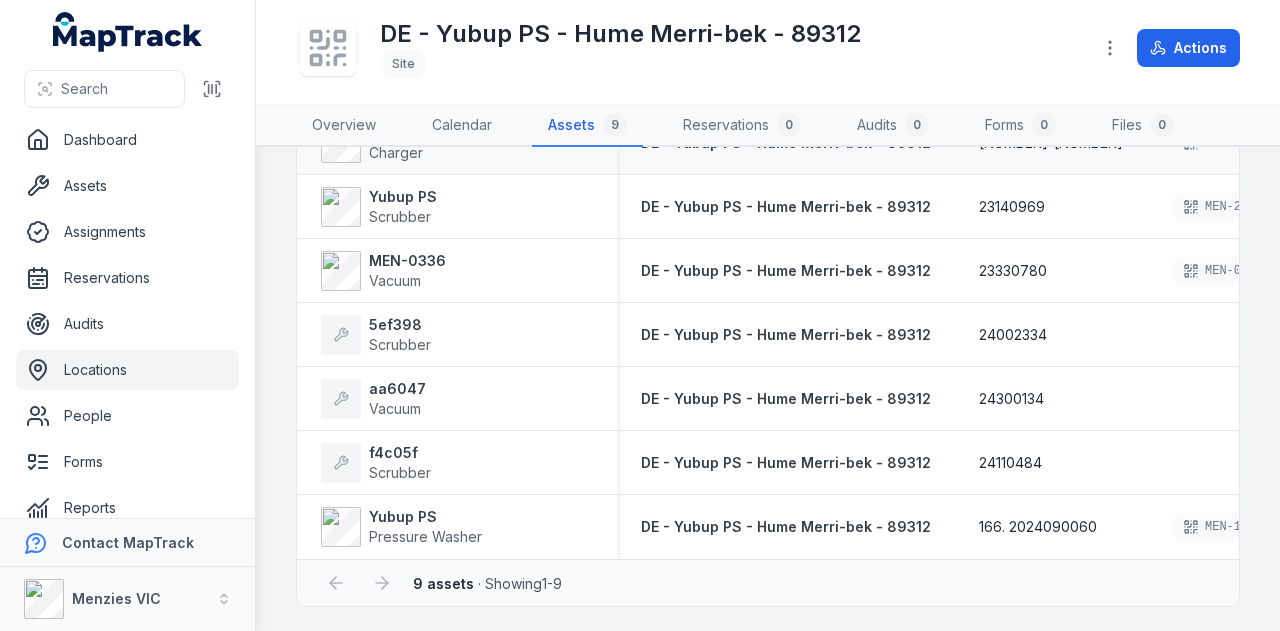 scroll, scrollTop: 302, scrollLeft: 0, axis: vertical 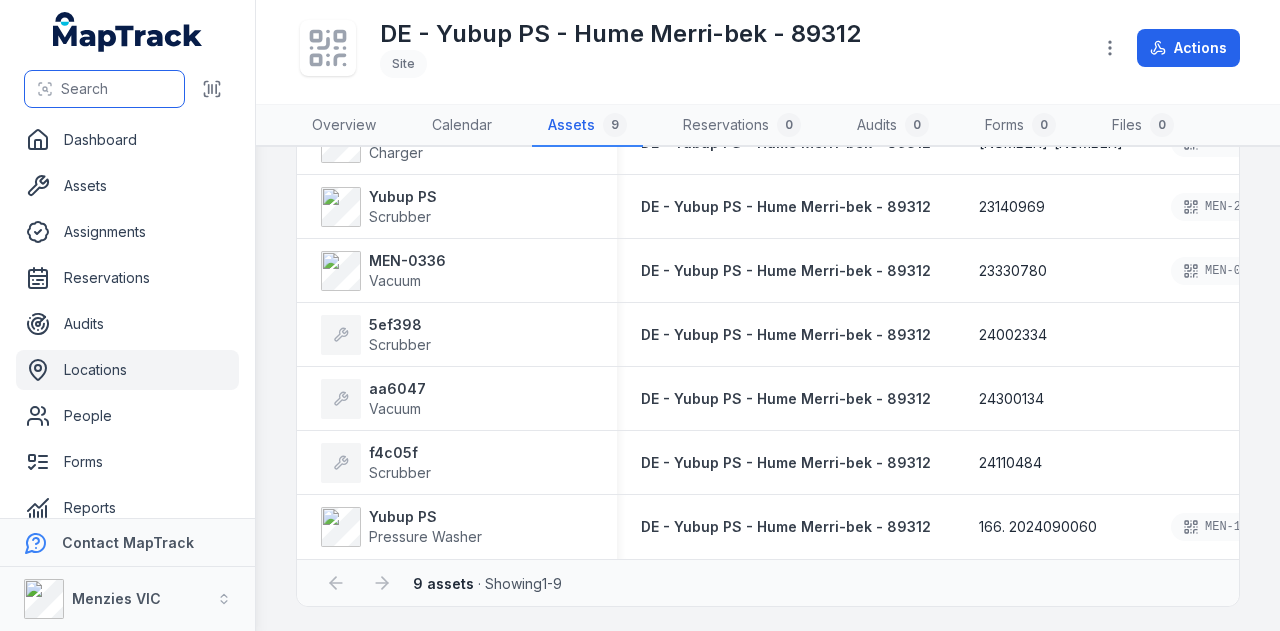 click on "Search" at bounding box center (104, 89) 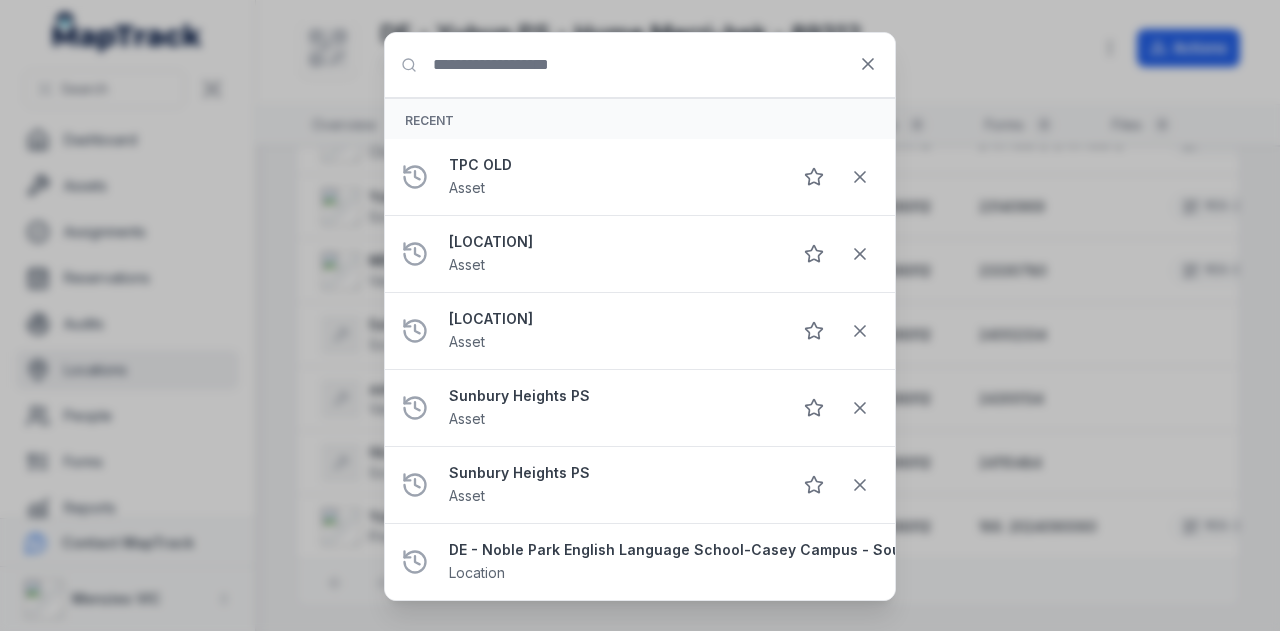 click on "Search for anything" at bounding box center (640, 65) 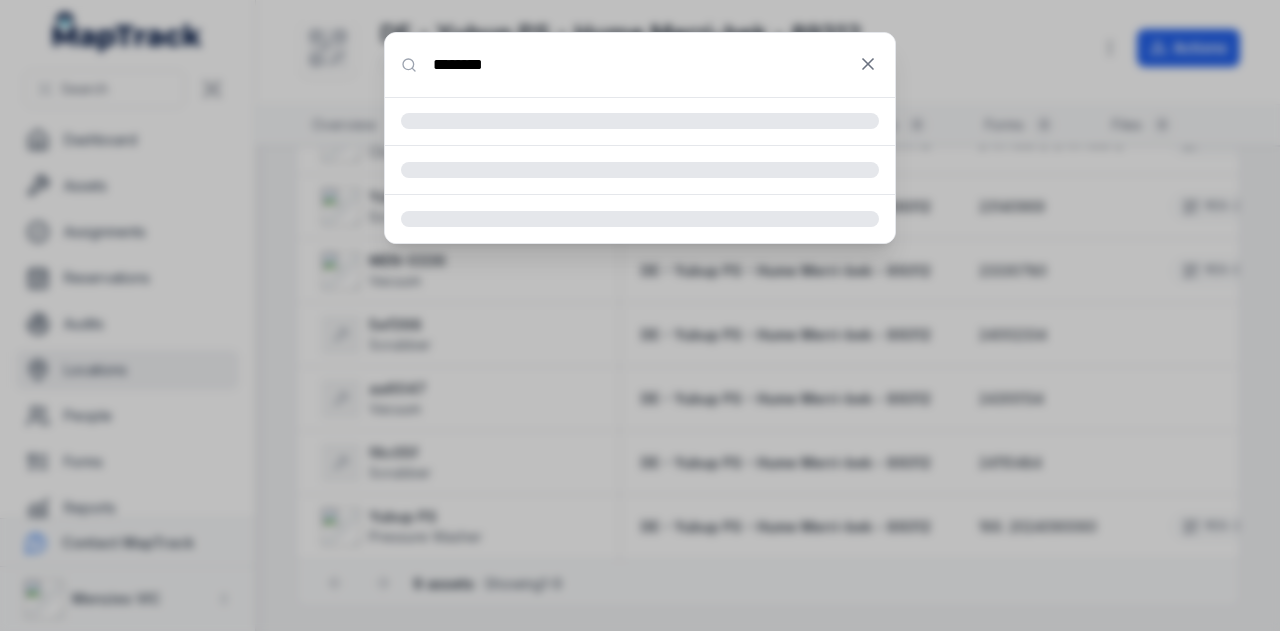 type on "********" 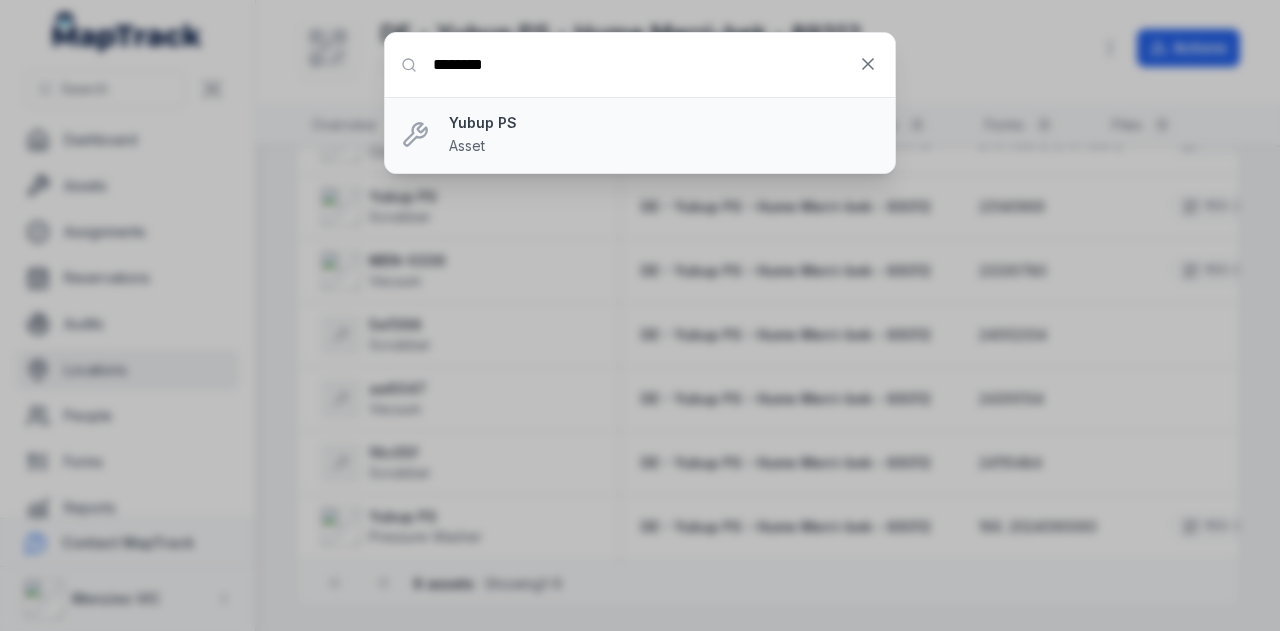 click on "Yubup PS Asset" at bounding box center (664, 135) 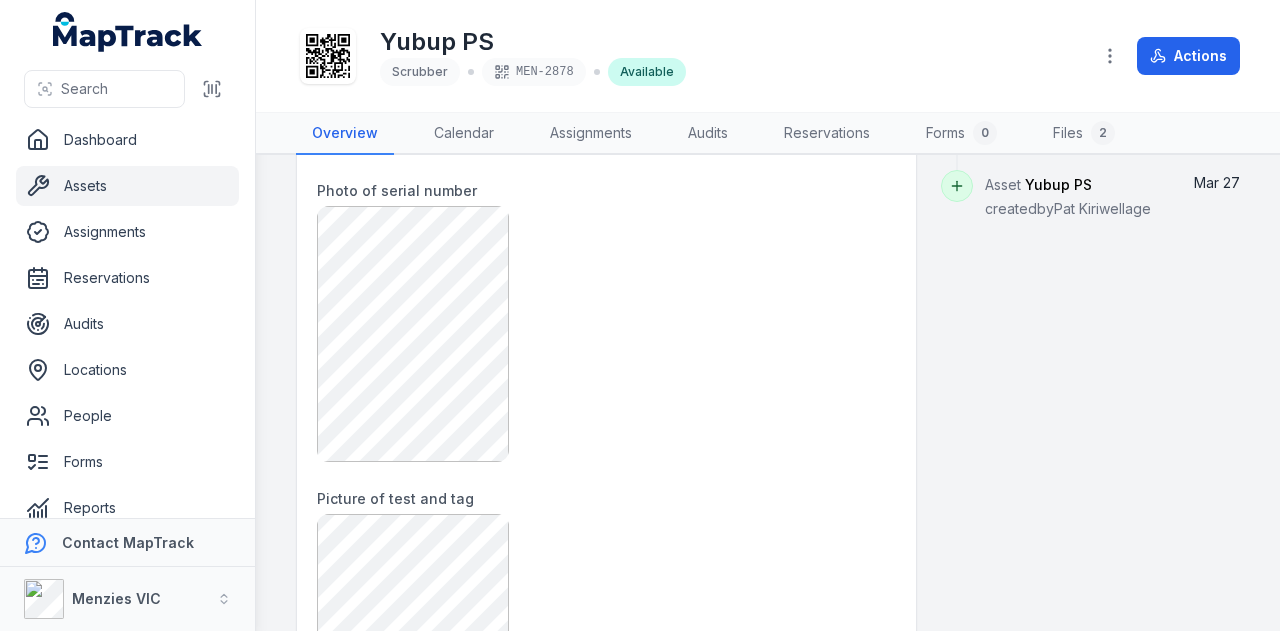 scroll, scrollTop: 889, scrollLeft: 0, axis: vertical 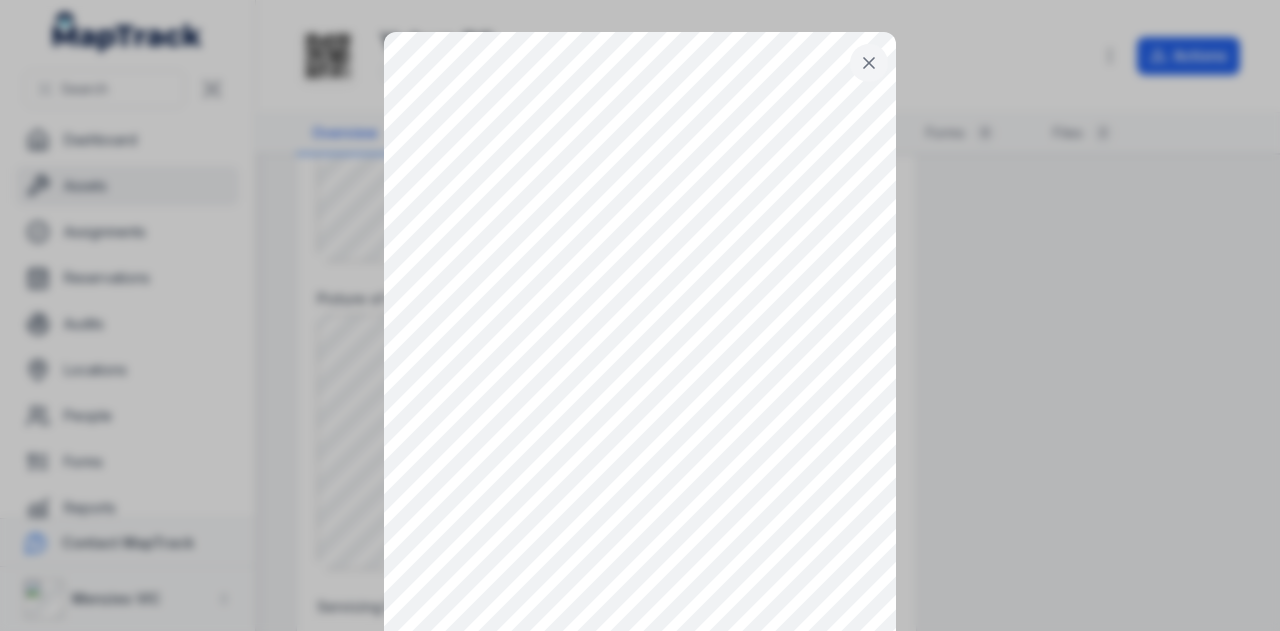 click at bounding box center (869, 63) 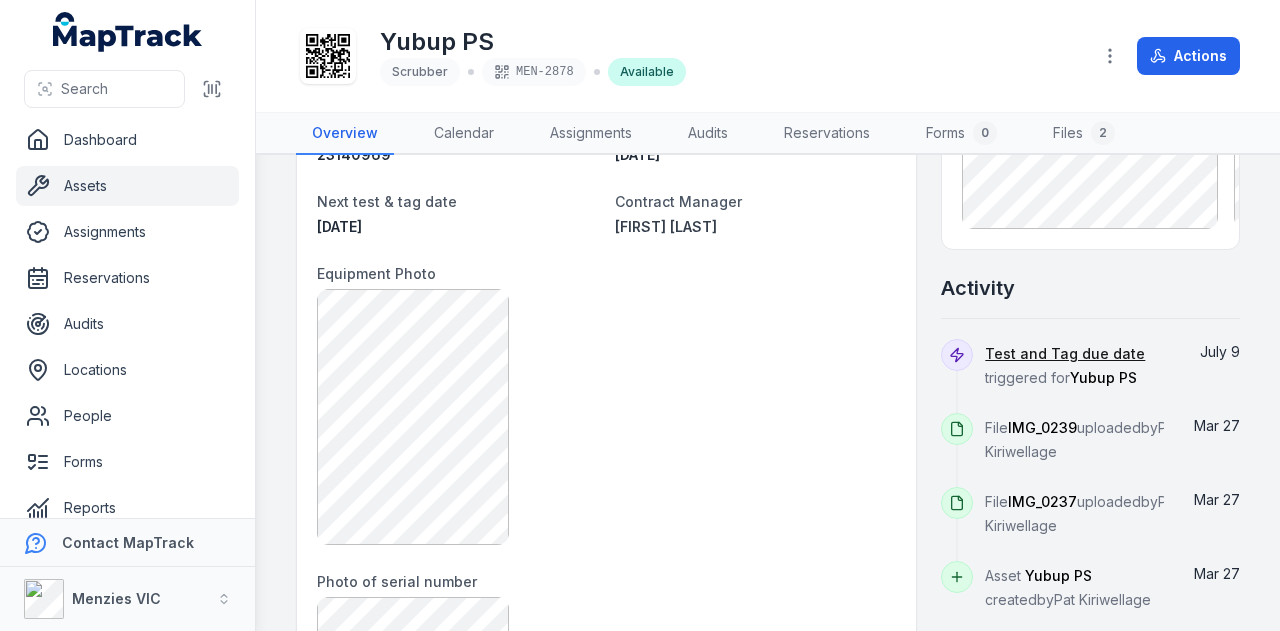 scroll, scrollTop: 289, scrollLeft: 0, axis: vertical 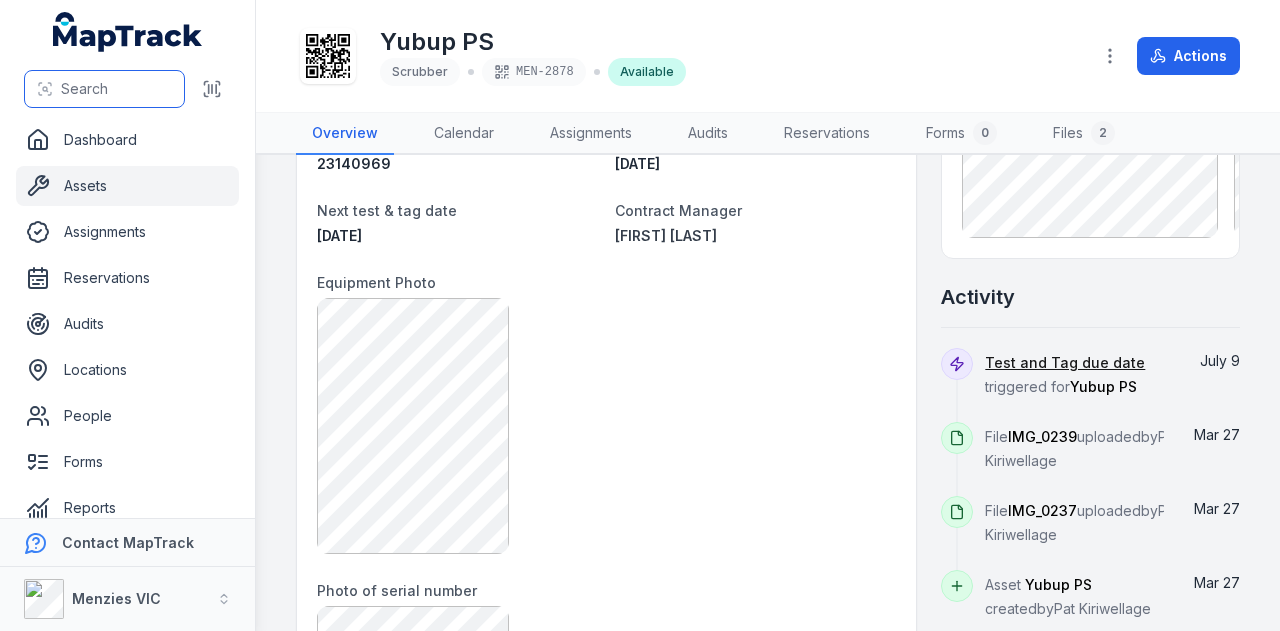 click on "Search" at bounding box center (104, 89) 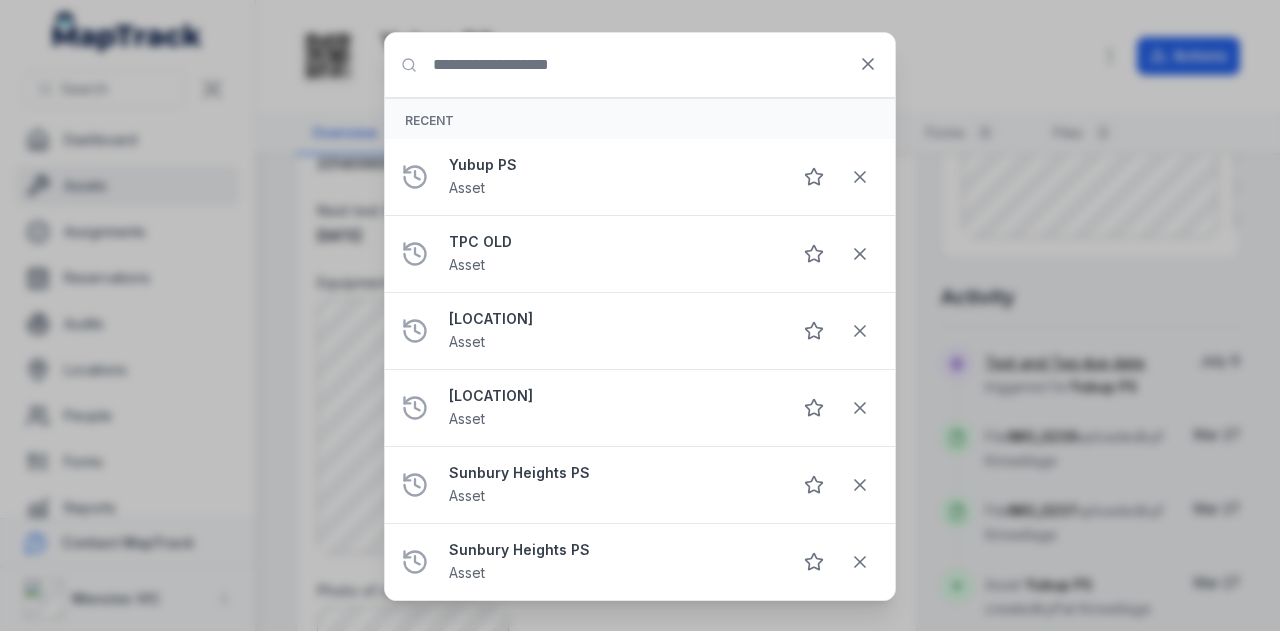 click on "Search for anything" at bounding box center [640, 65] 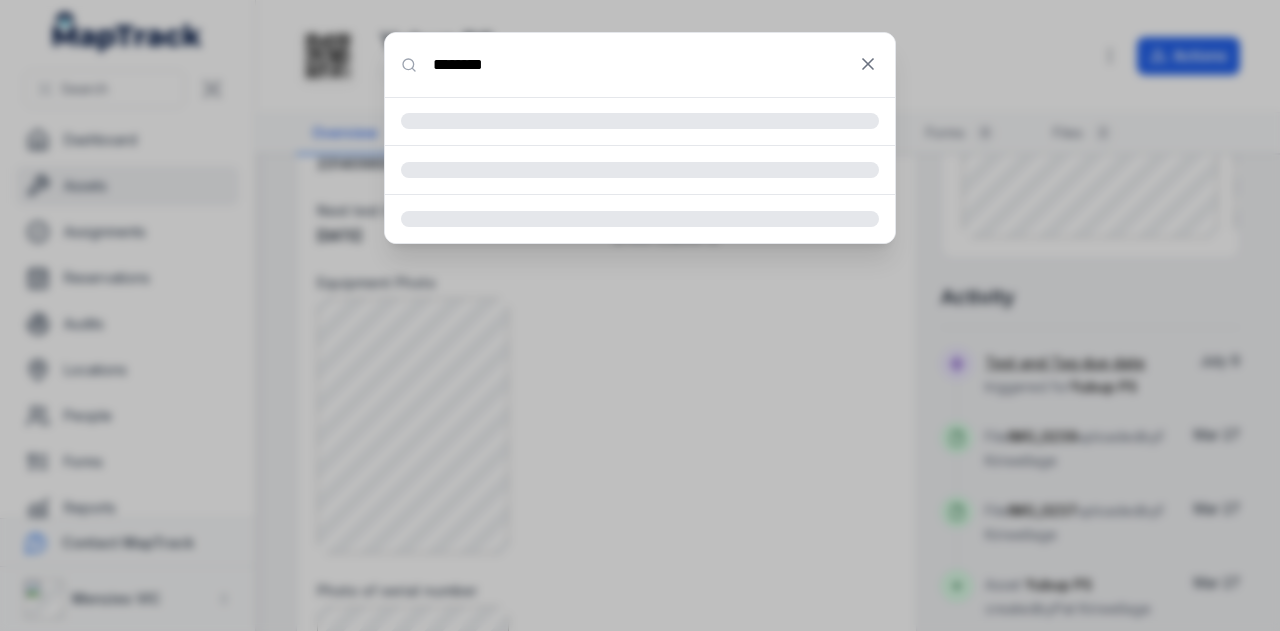type on "********" 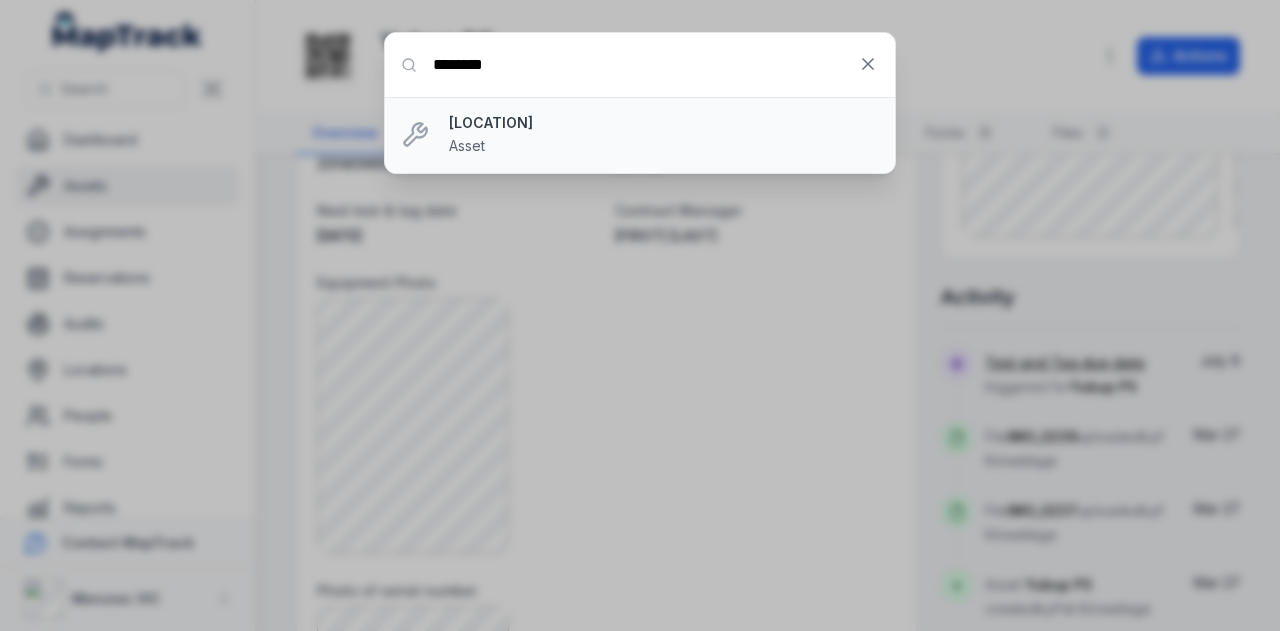 click on "[LOCATION]" at bounding box center (664, 123) 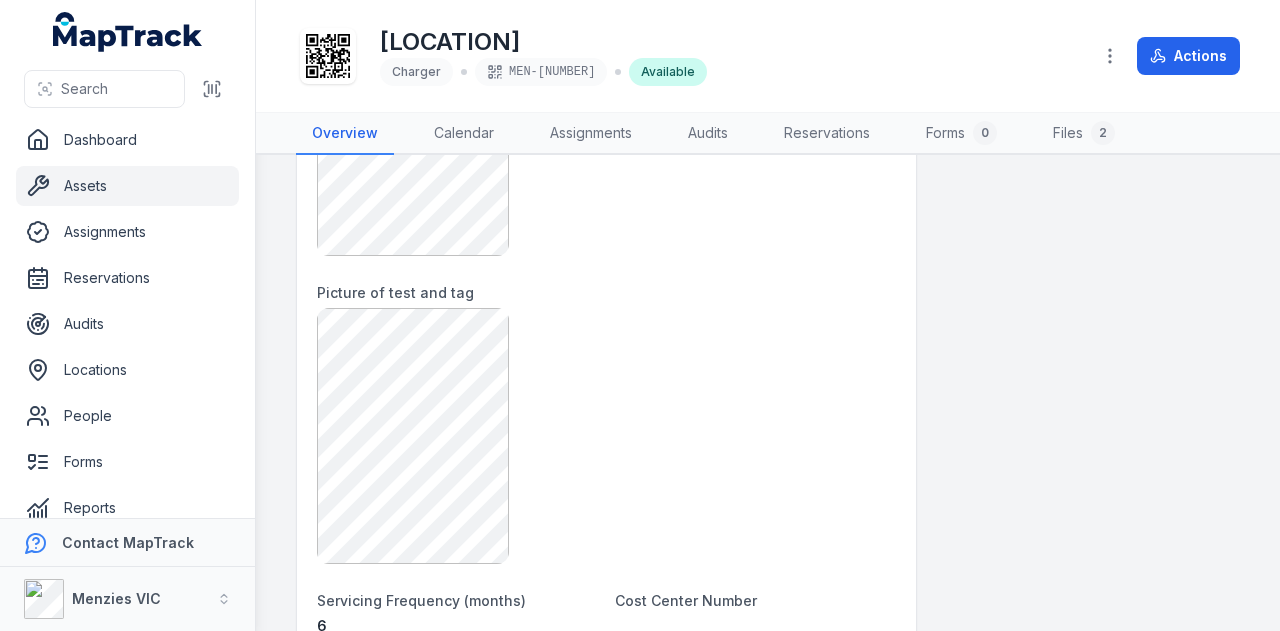 scroll, scrollTop: 1000, scrollLeft: 0, axis: vertical 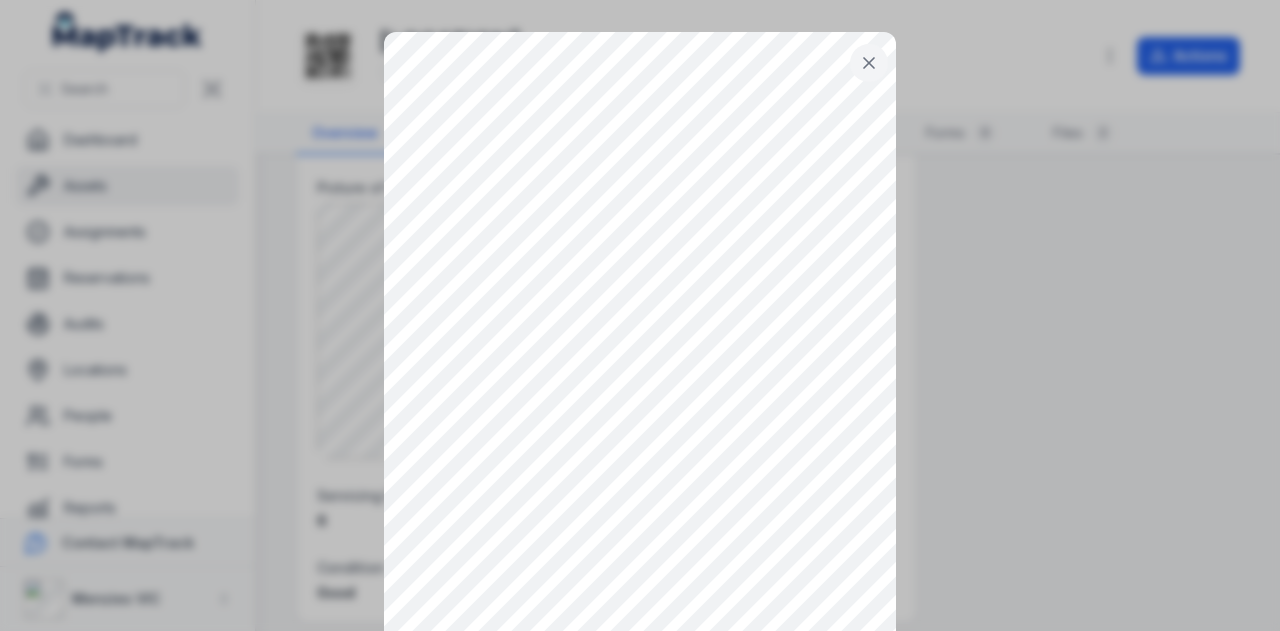 click at bounding box center [869, 63] 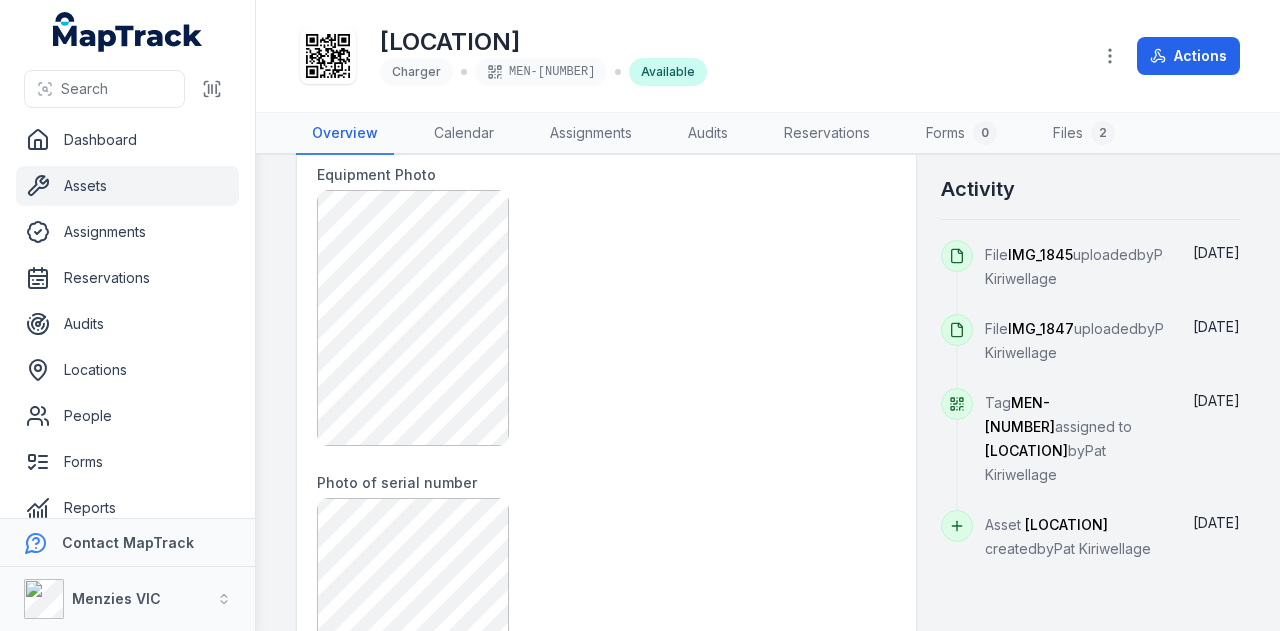 scroll, scrollTop: 400, scrollLeft: 0, axis: vertical 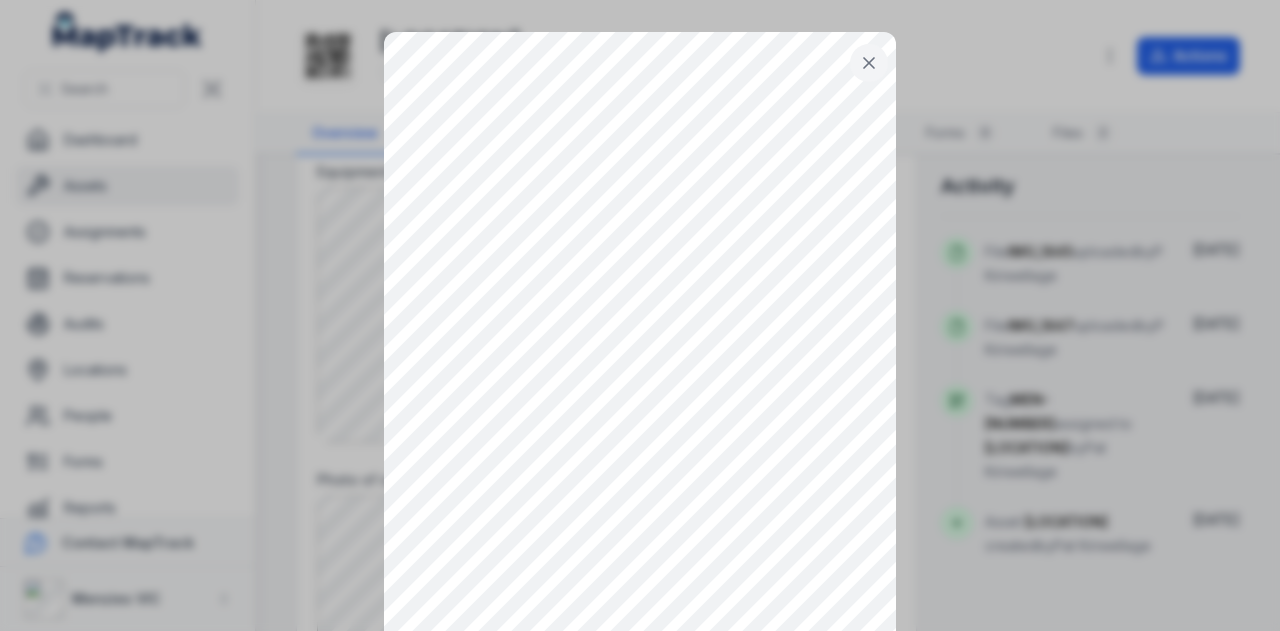 click 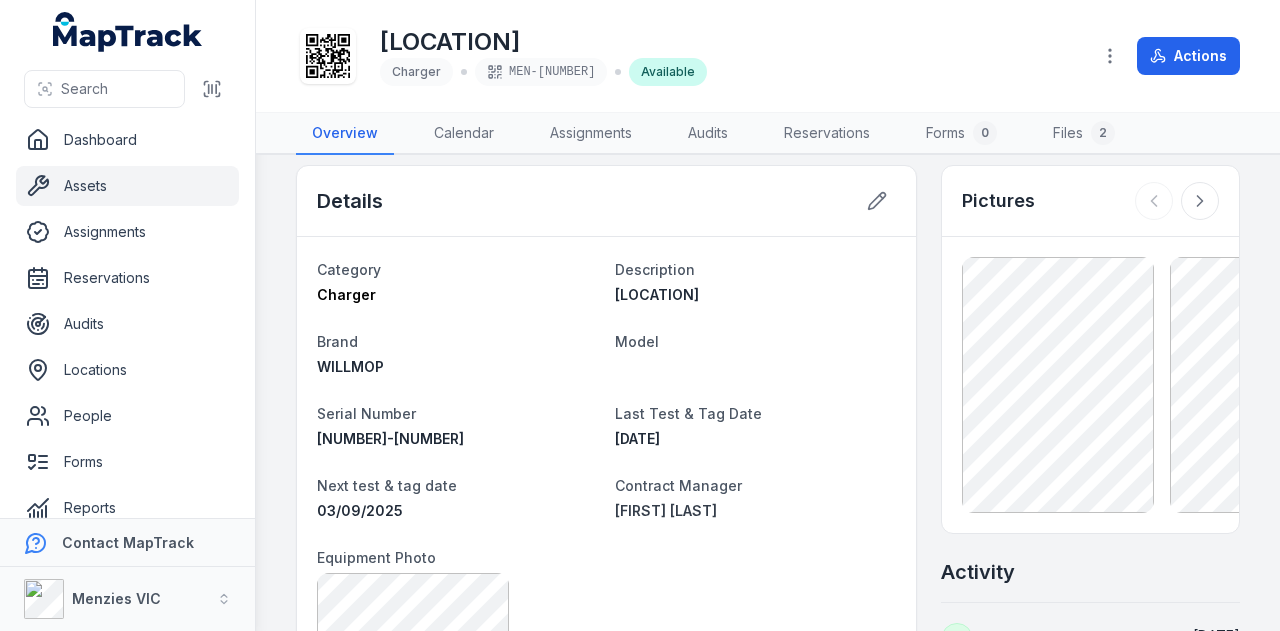 scroll, scrollTop: 0, scrollLeft: 0, axis: both 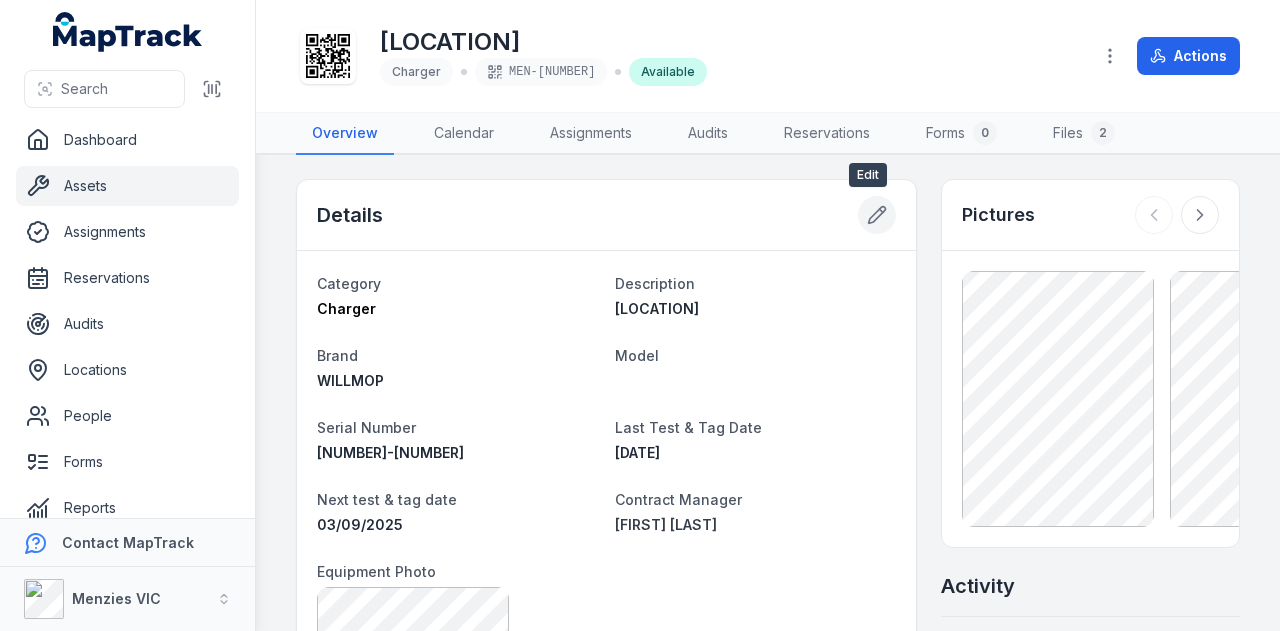 click 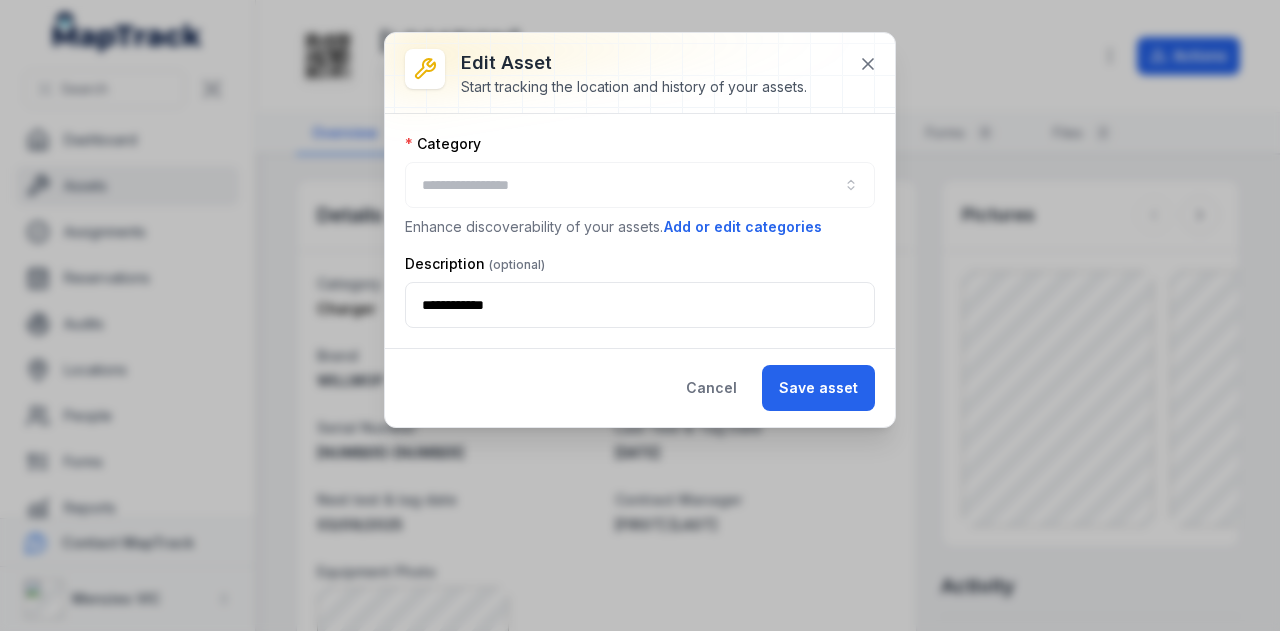 type on "*******" 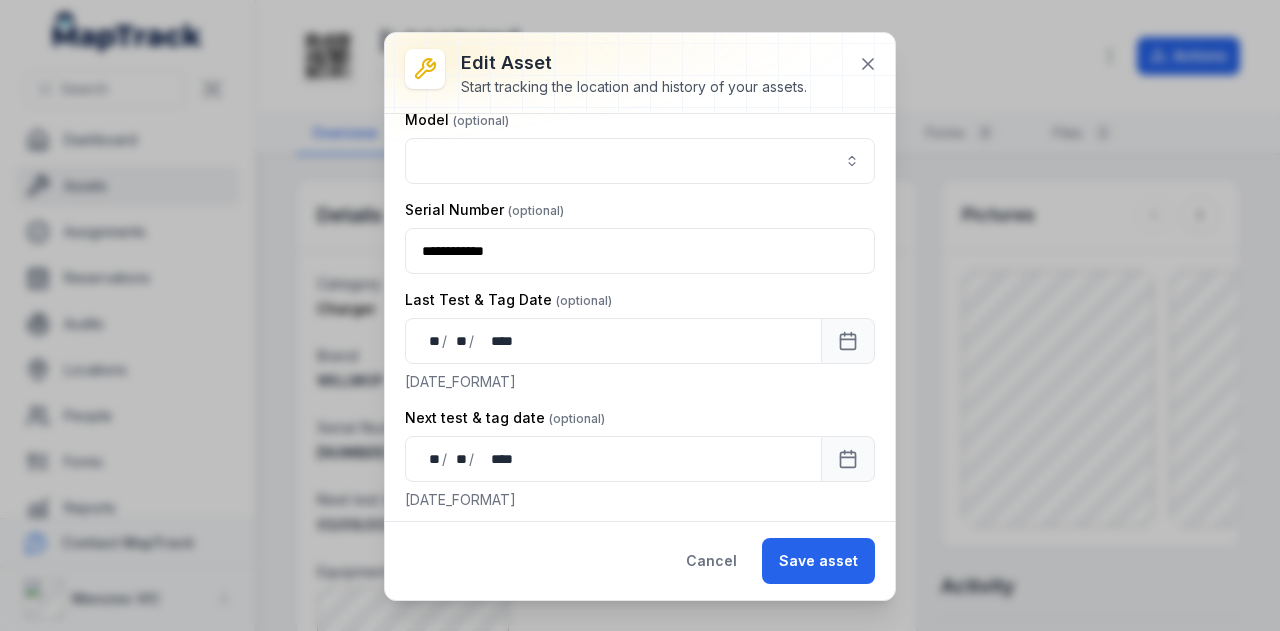 scroll, scrollTop: 400, scrollLeft: 0, axis: vertical 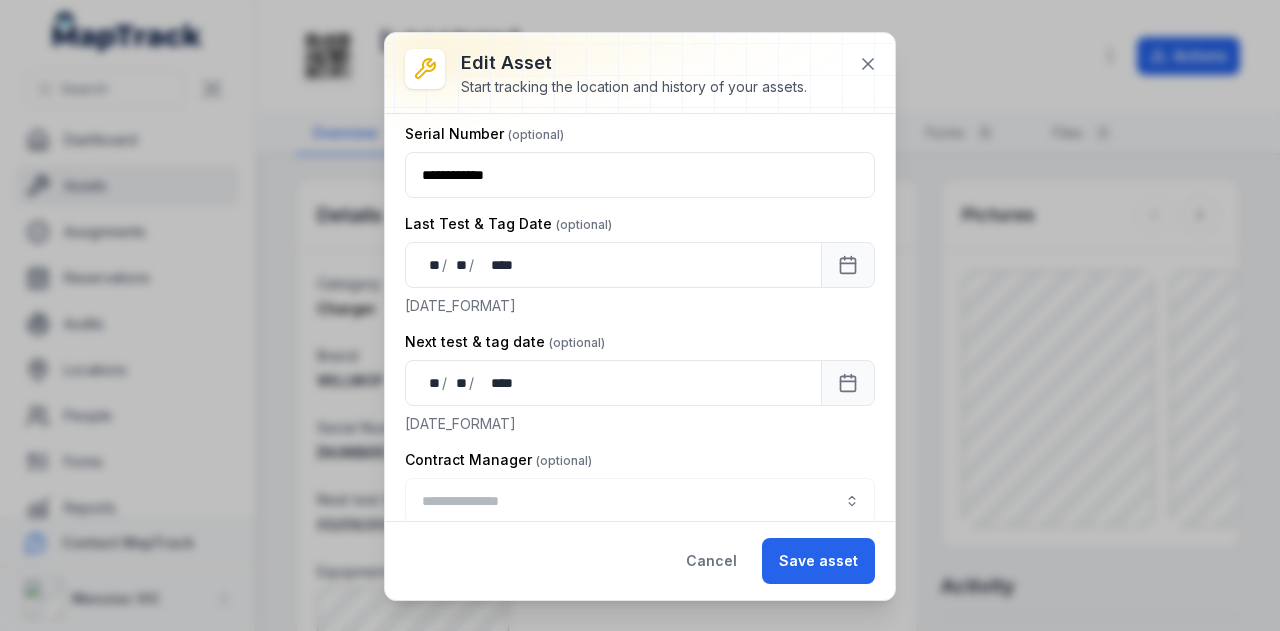 type on "**********" 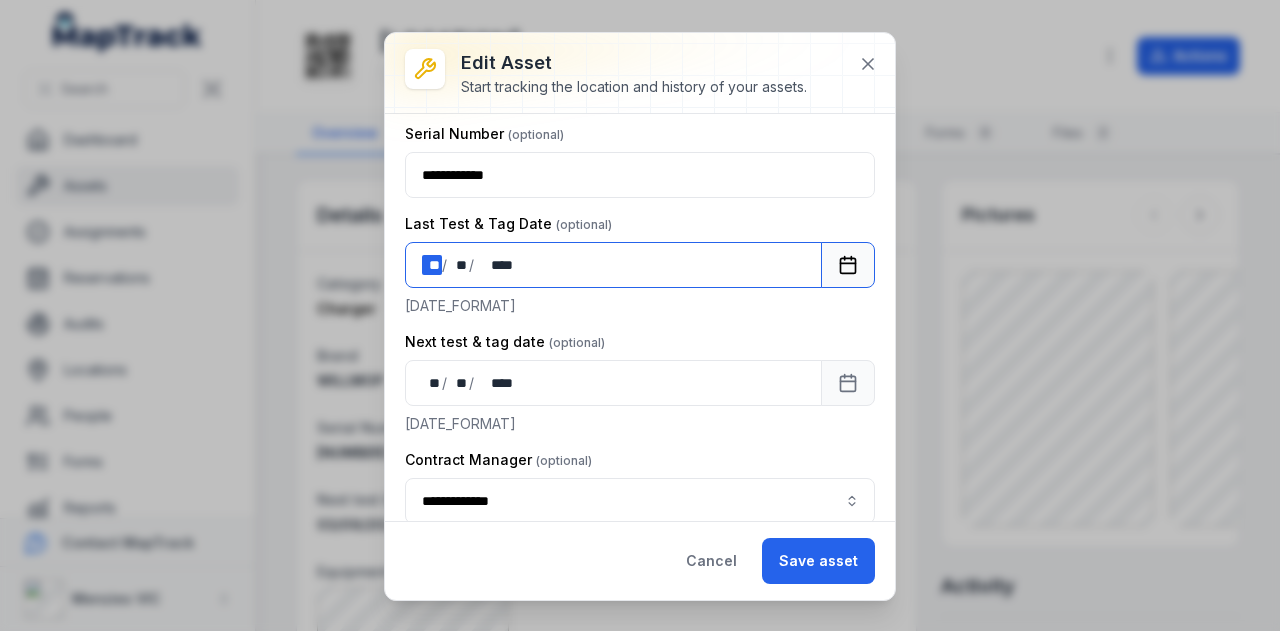 click on "** **" at bounding box center [432, 265] 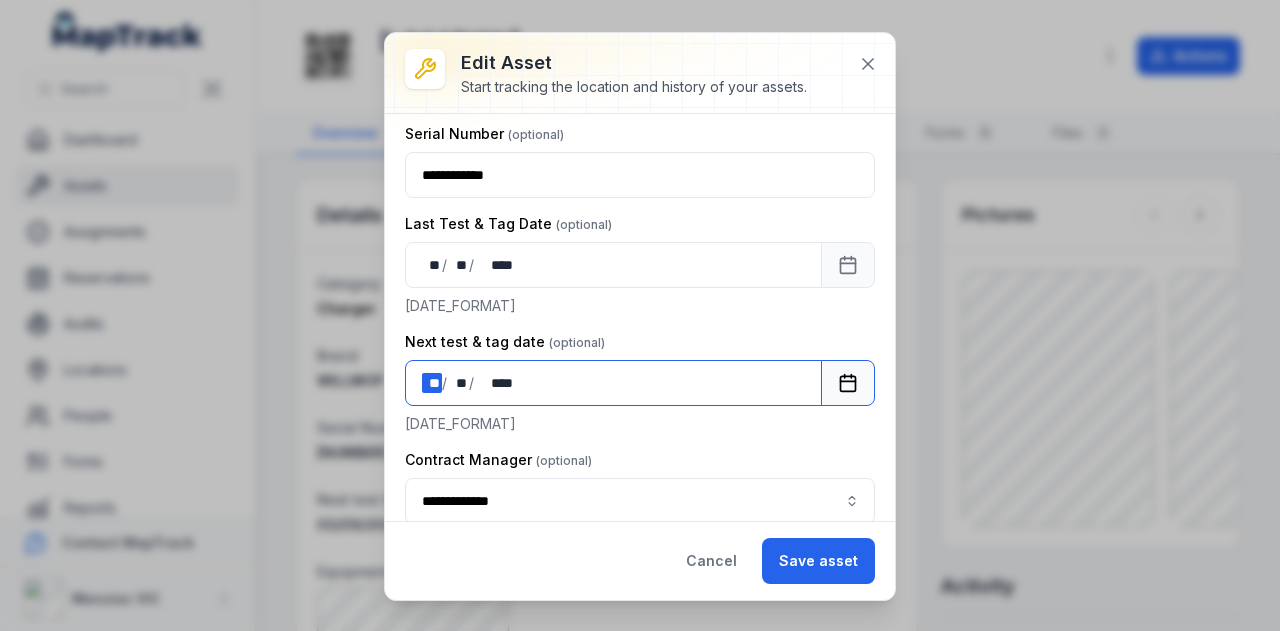 click on "** **" at bounding box center [432, 383] 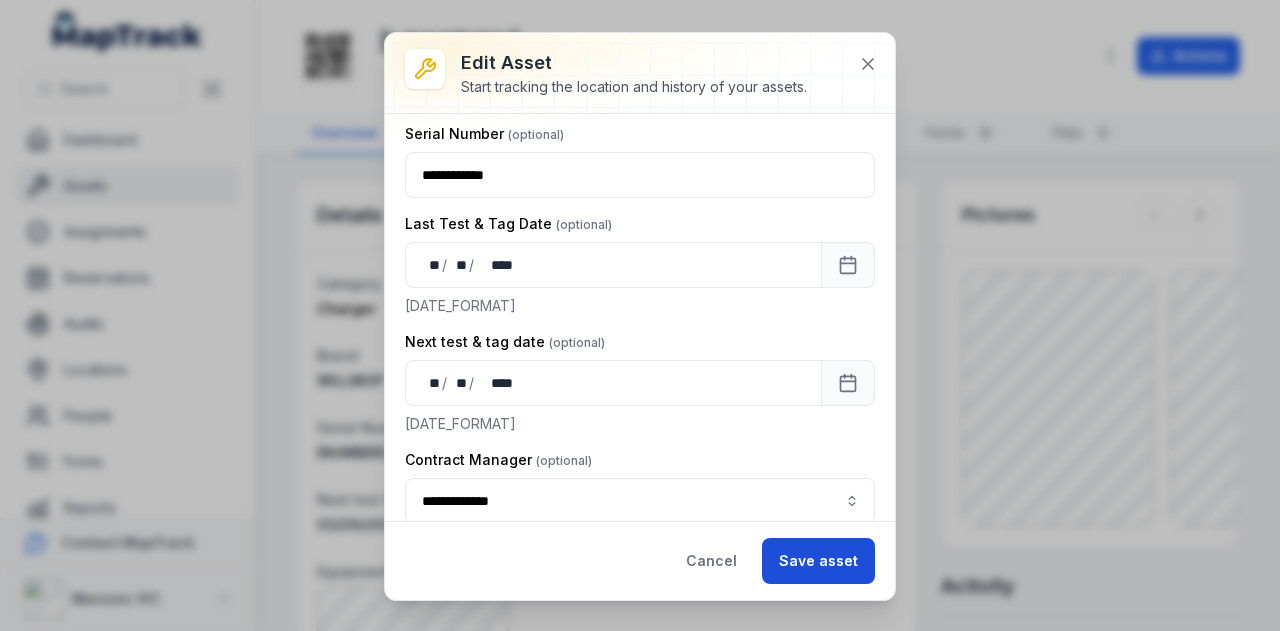 click on "Save asset" at bounding box center (818, 561) 